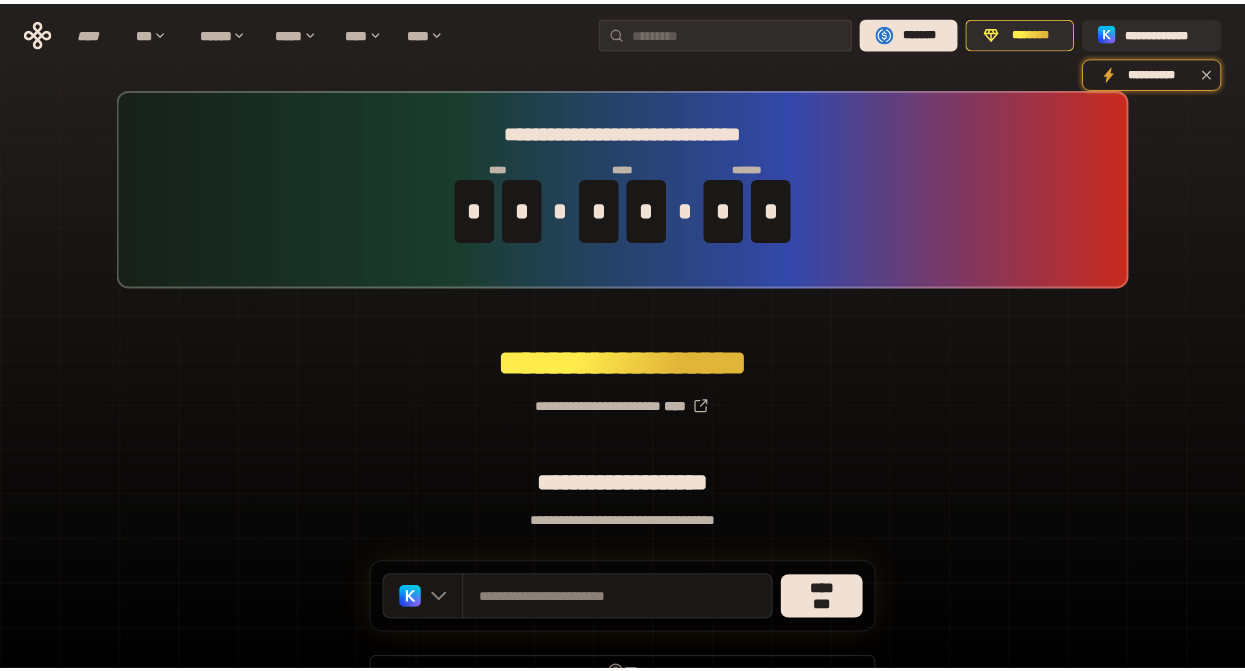 scroll, scrollTop: 0, scrollLeft: 0, axis: both 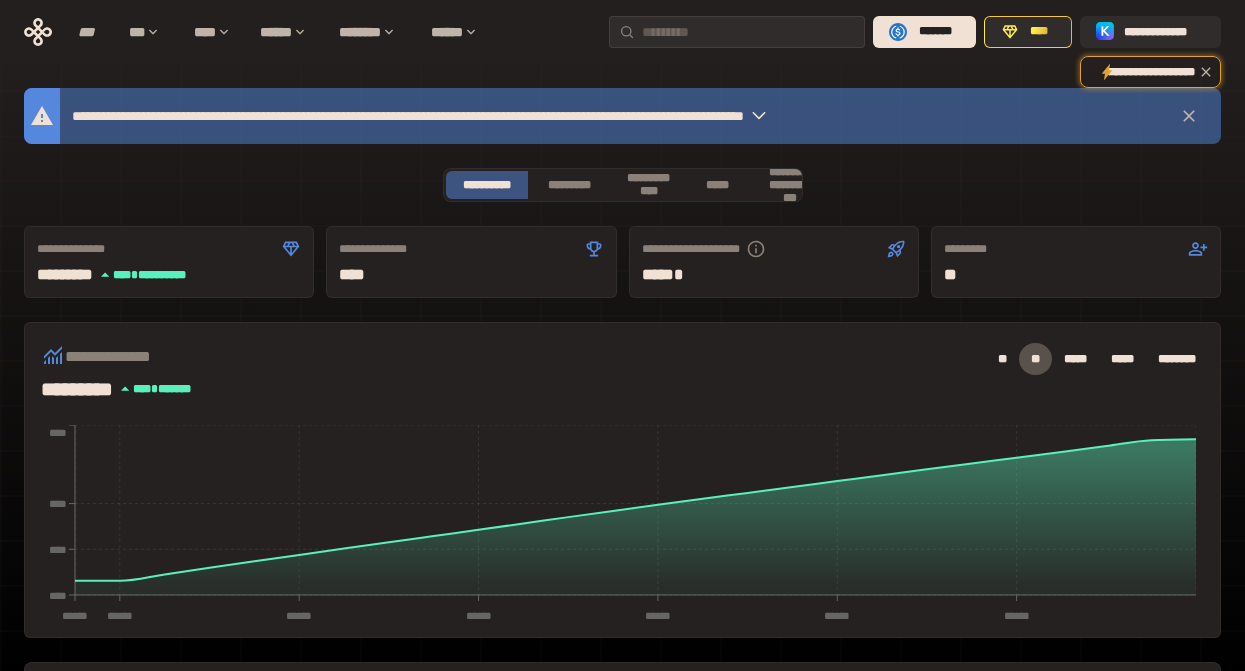 click on "**********" at bounding box center (408, 116) 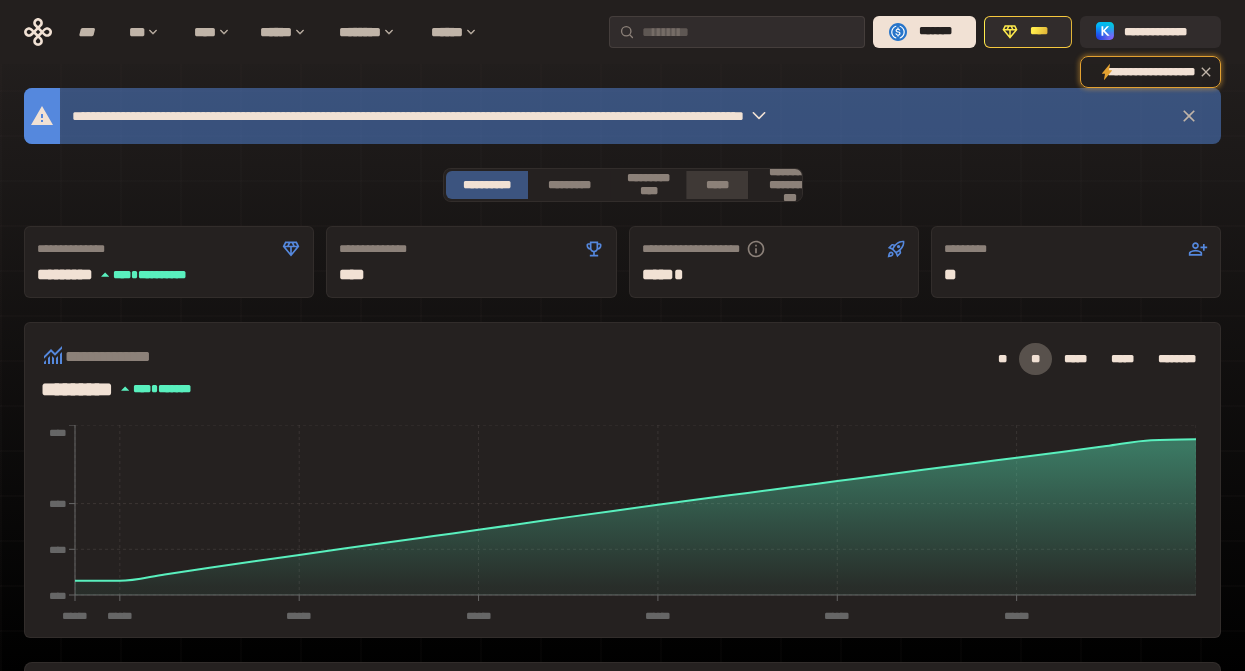 click on "*****" at bounding box center (717, 185) 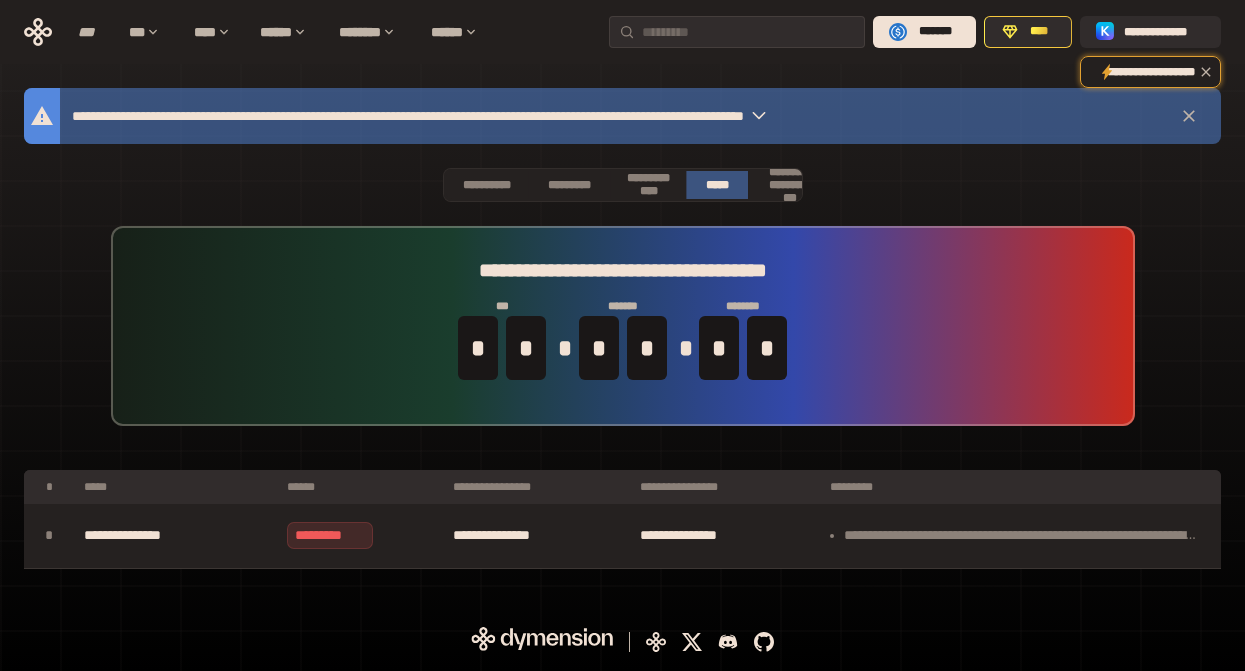 scroll, scrollTop: 4, scrollLeft: 0, axis: vertical 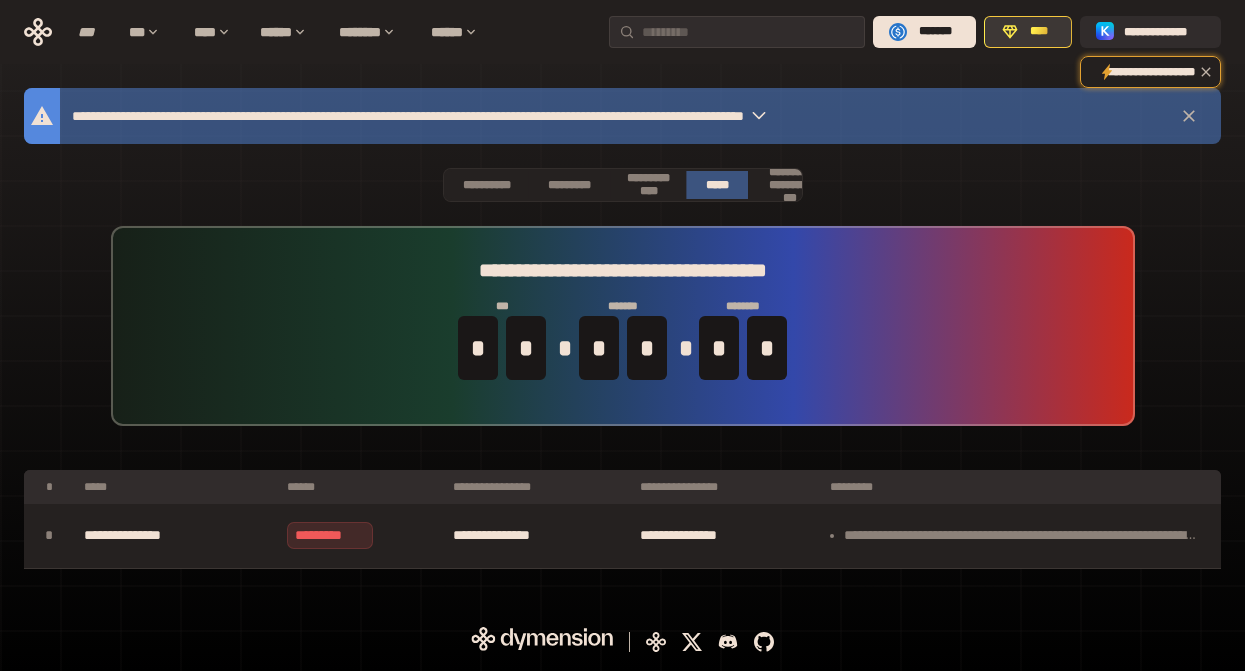 click on "****" at bounding box center [1039, 31] 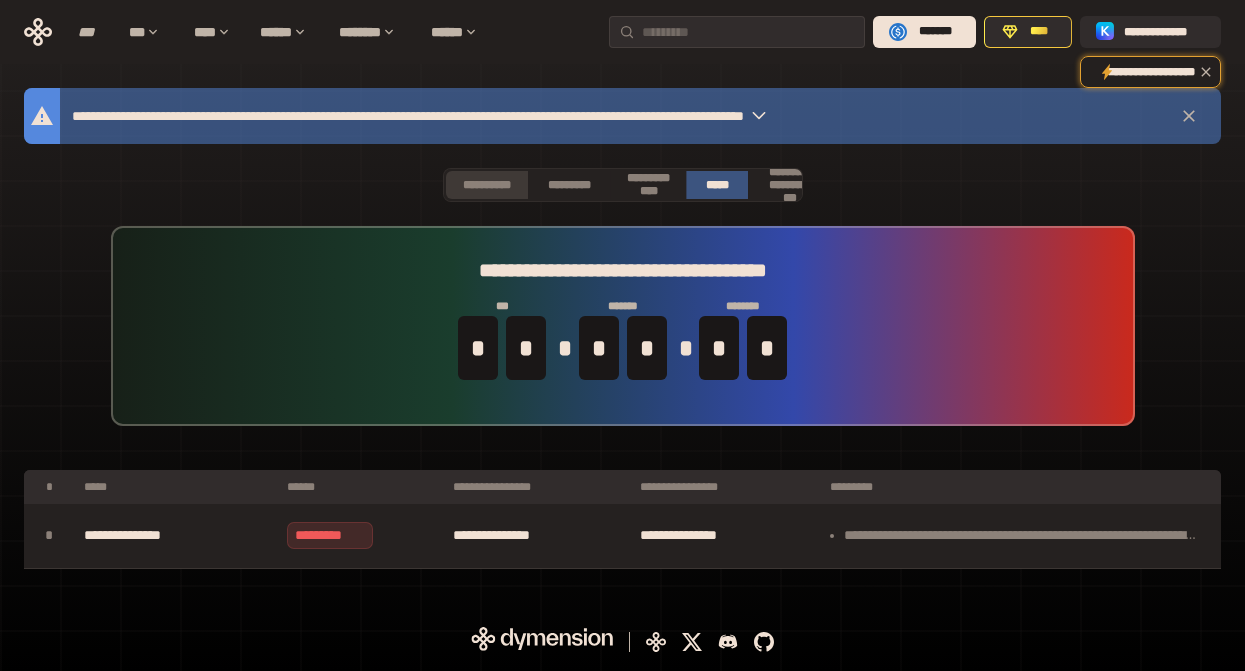 click on "**********" at bounding box center [487, 185] 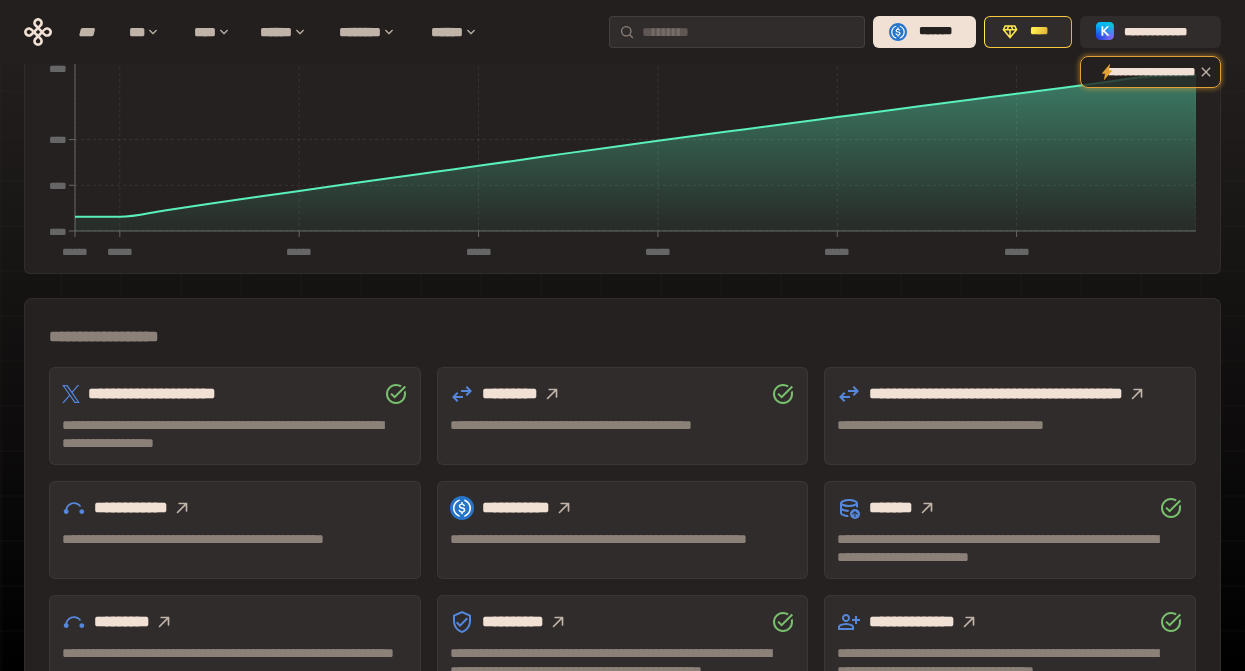 scroll, scrollTop: 363, scrollLeft: 0, axis: vertical 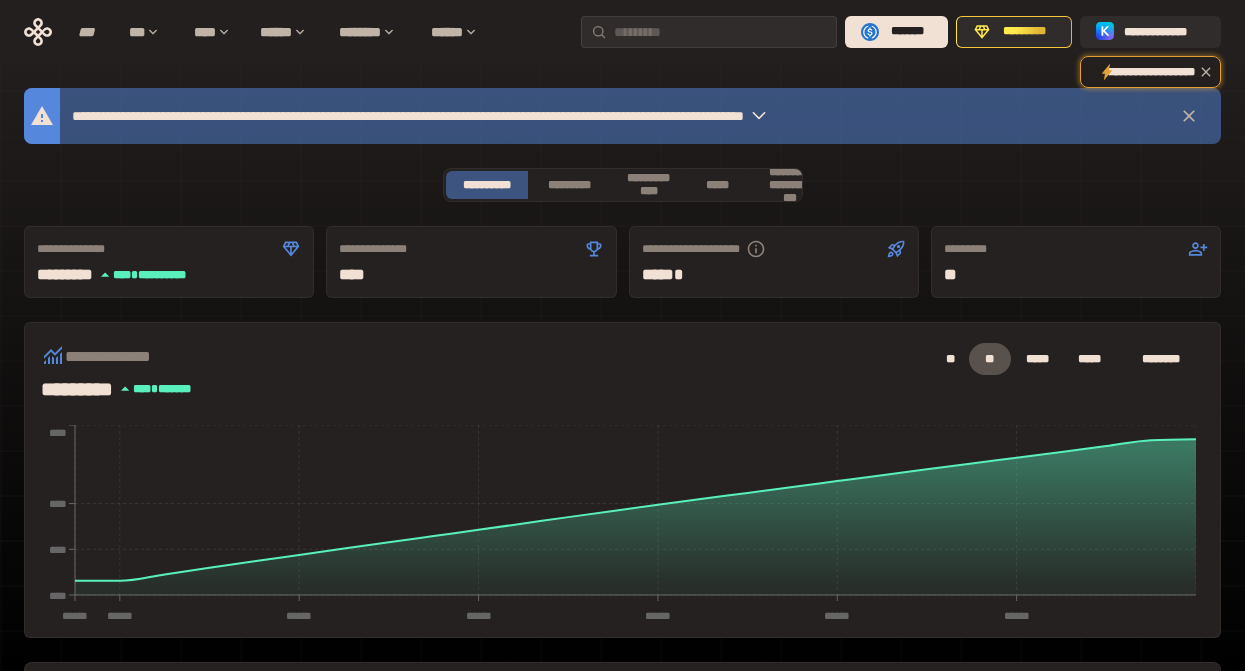 click at bounding box center [759, 116] 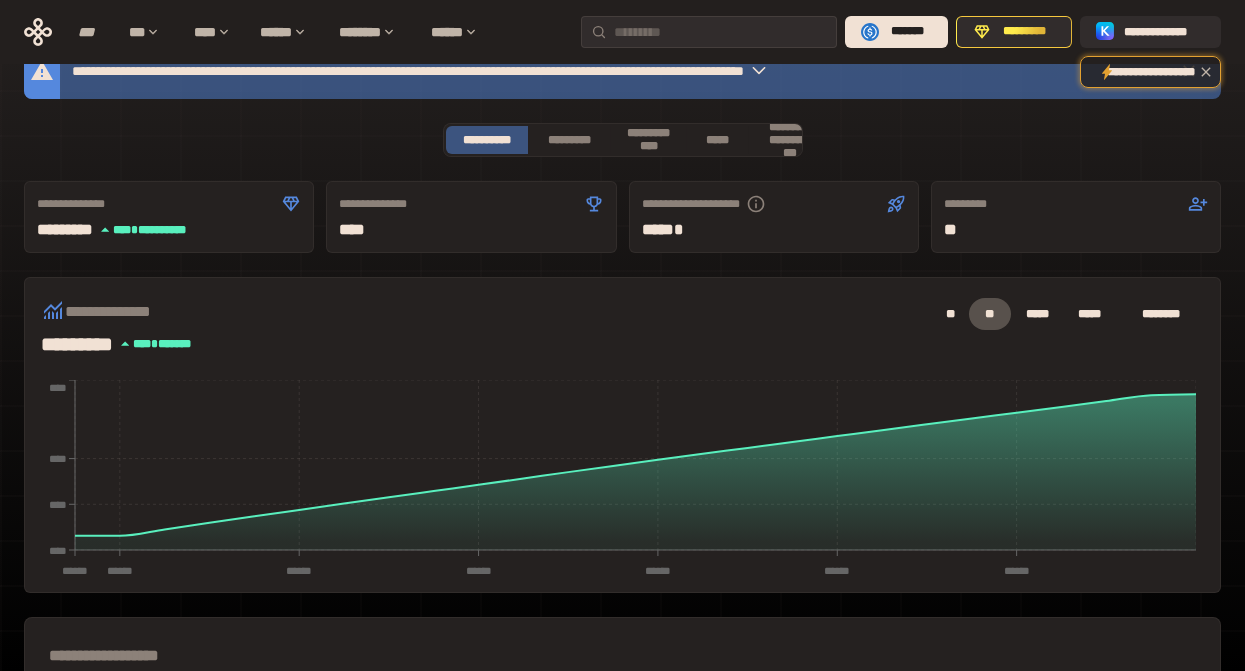 scroll, scrollTop: 0, scrollLeft: 0, axis: both 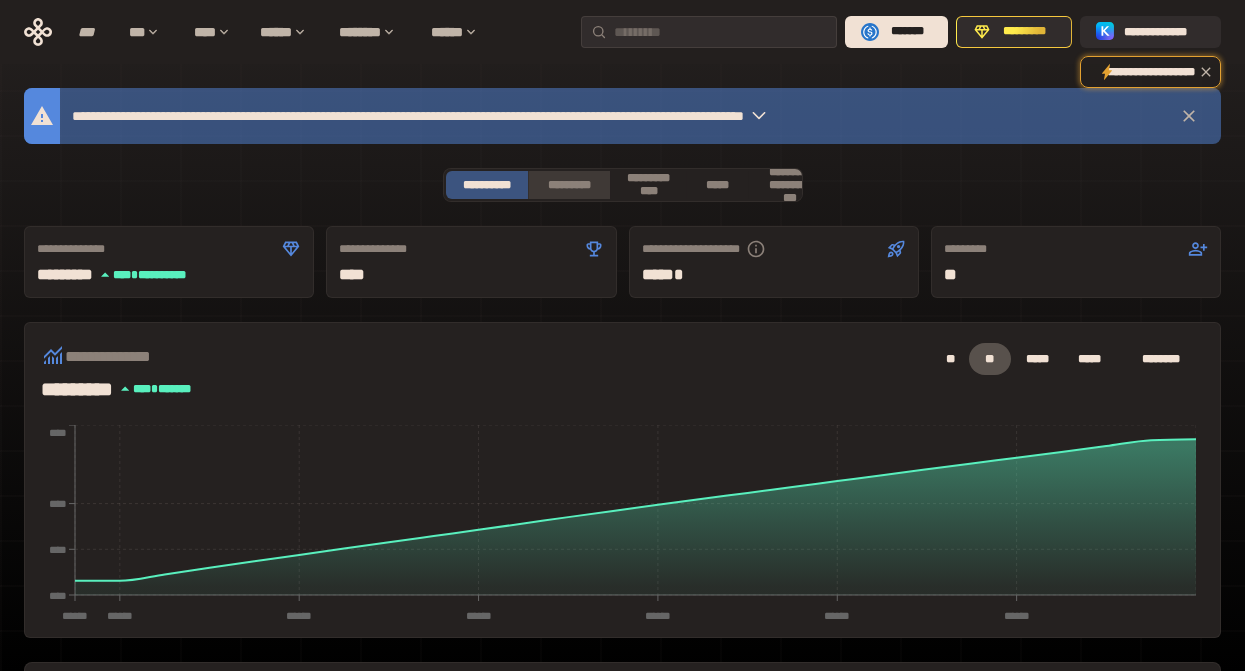 click on "*********" at bounding box center (569, 185) 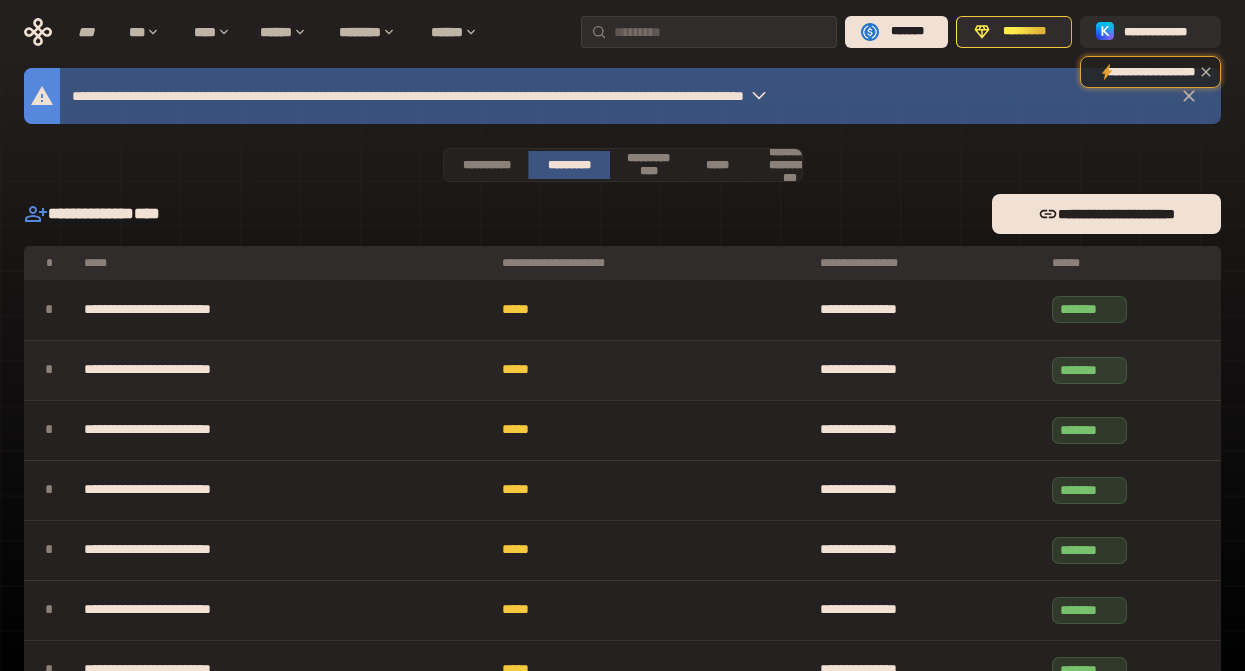 scroll, scrollTop: 0, scrollLeft: 0, axis: both 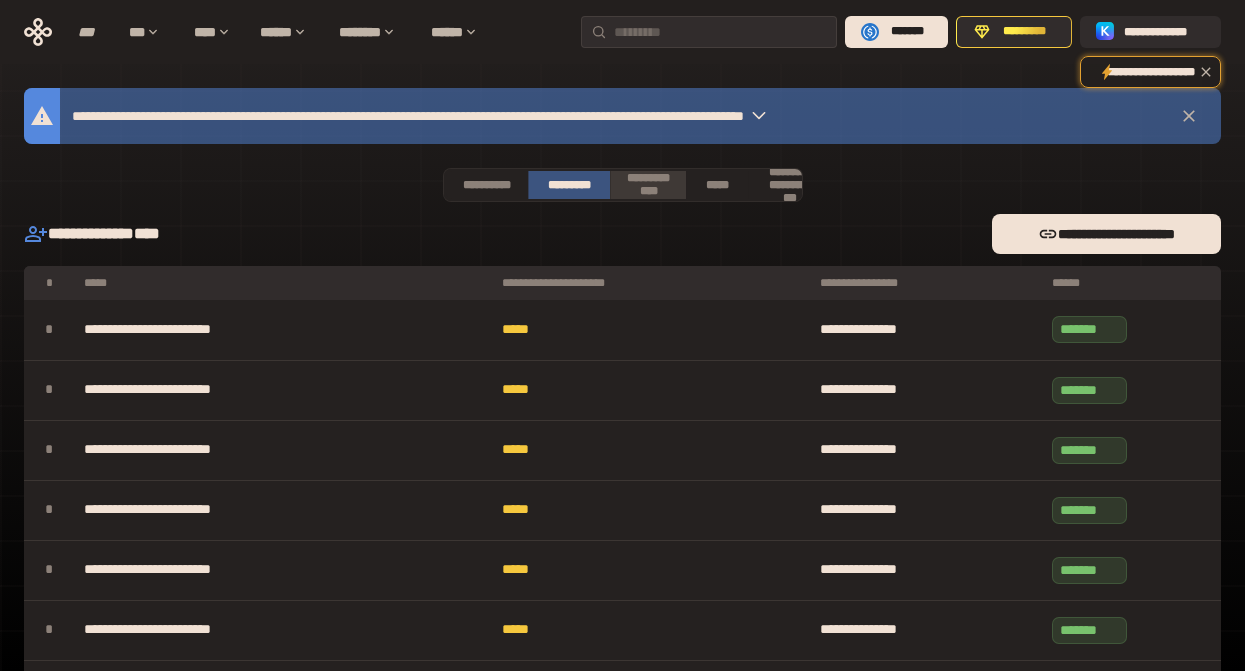 click on "**********" at bounding box center [648, 184] 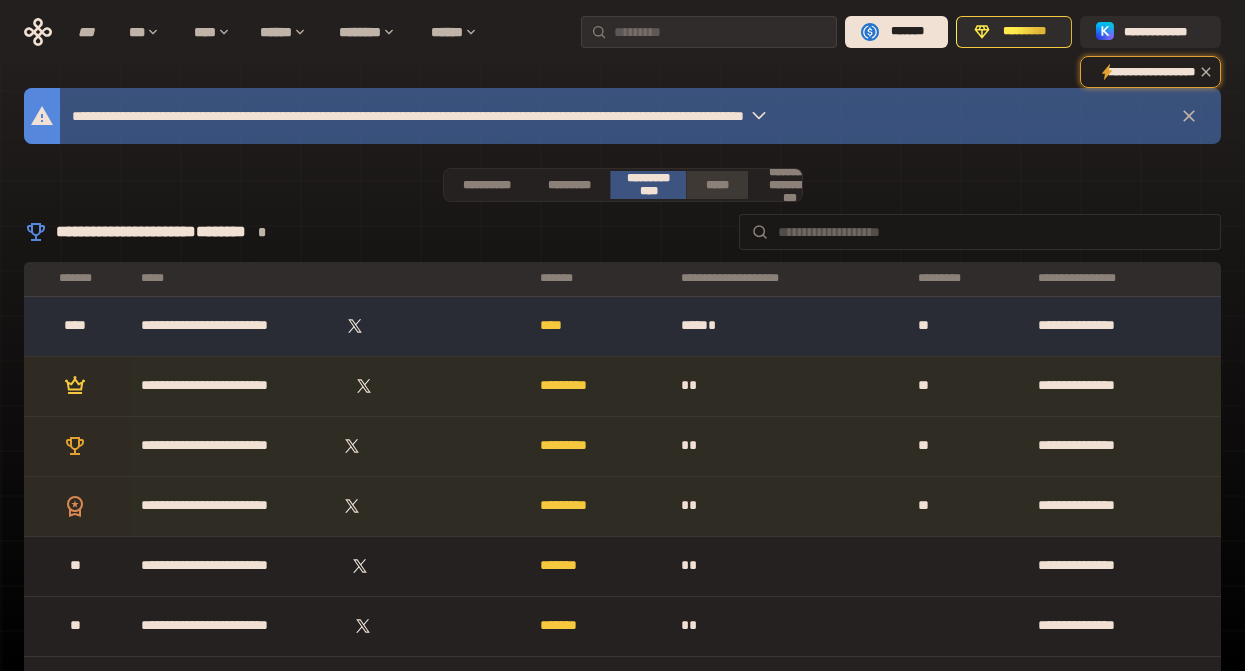 click on "*****" at bounding box center (717, 185) 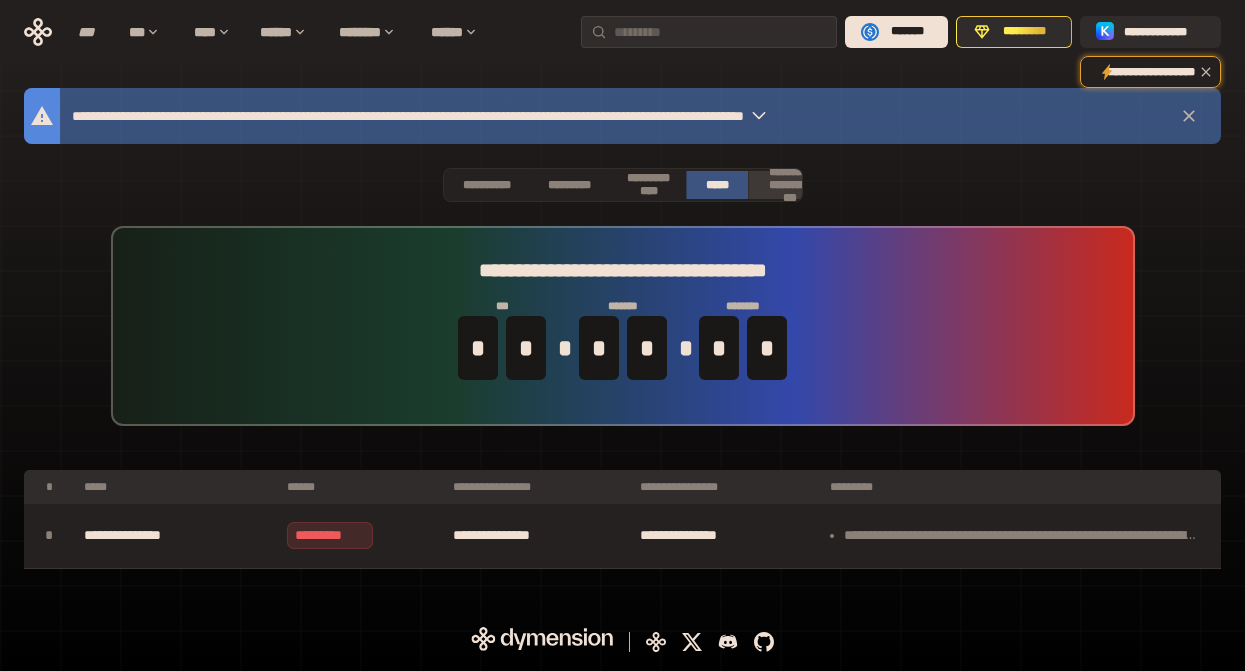 click on "**********" at bounding box center [790, 185] 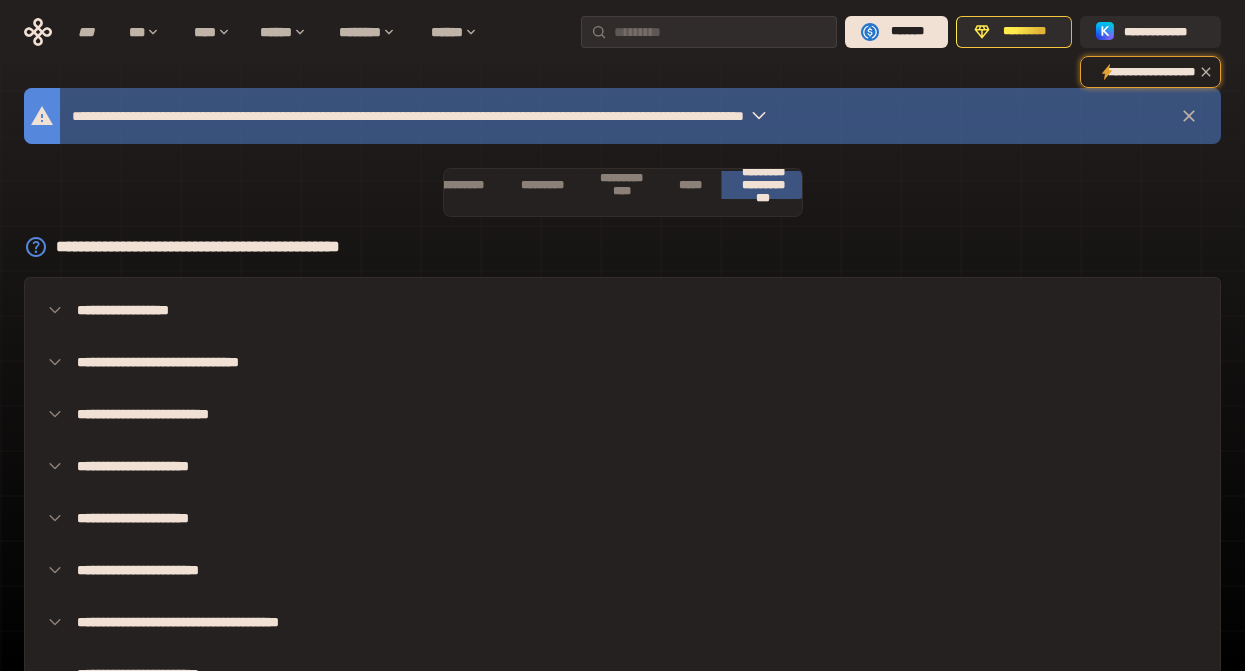 scroll, scrollTop: 0, scrollLeft: 40, axis: horizontal 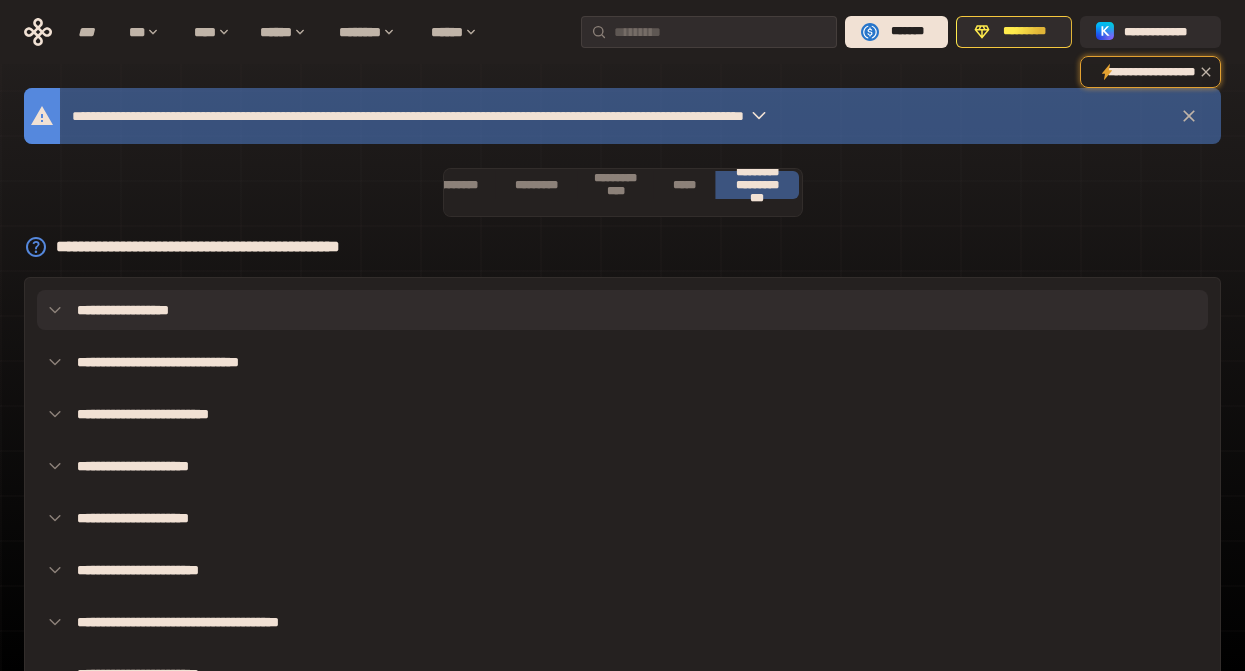click on "**********" at bounding box center [123, 310] 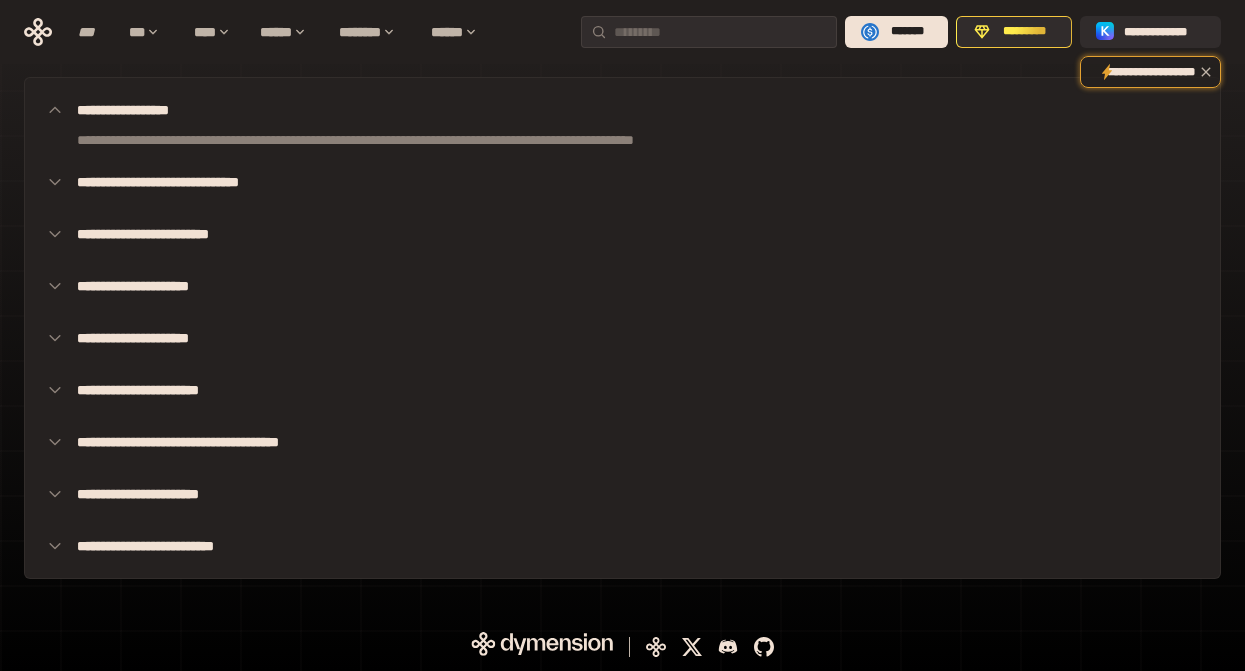 scroll, scrollTop: 0, scrollLeft: 0, axis: both 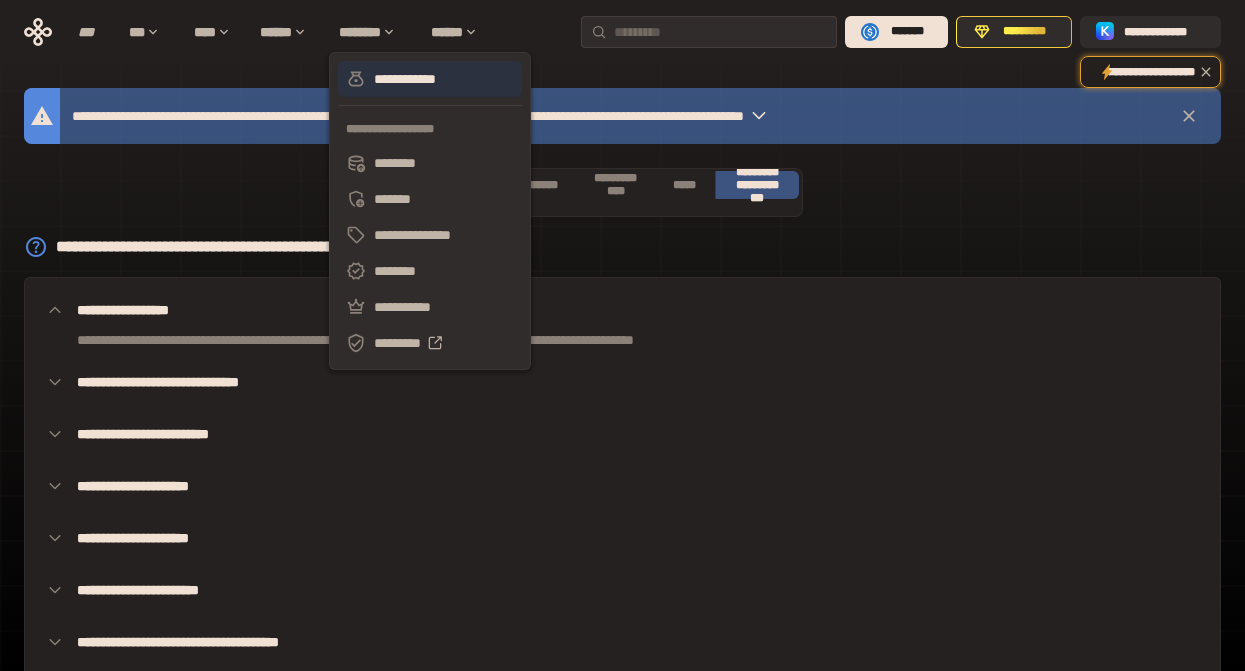 click on "**********" at bounding box center (430, 79) 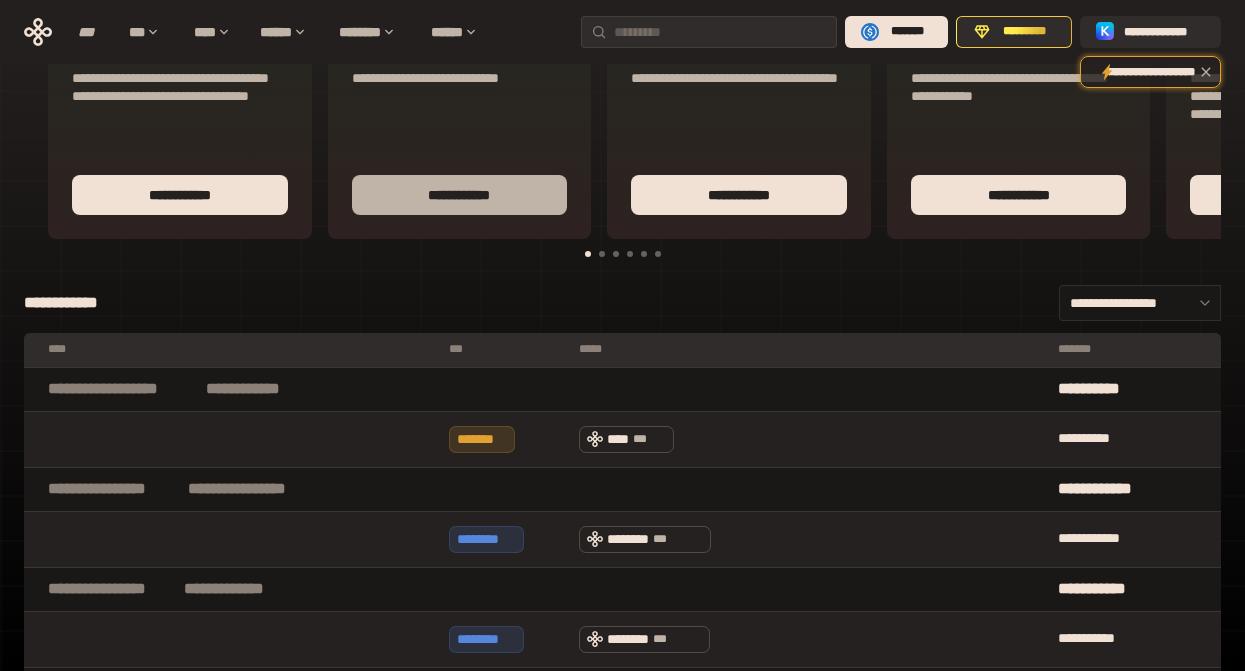 scroll, scrollTop: 0, scrollLeft: 0, axis: both 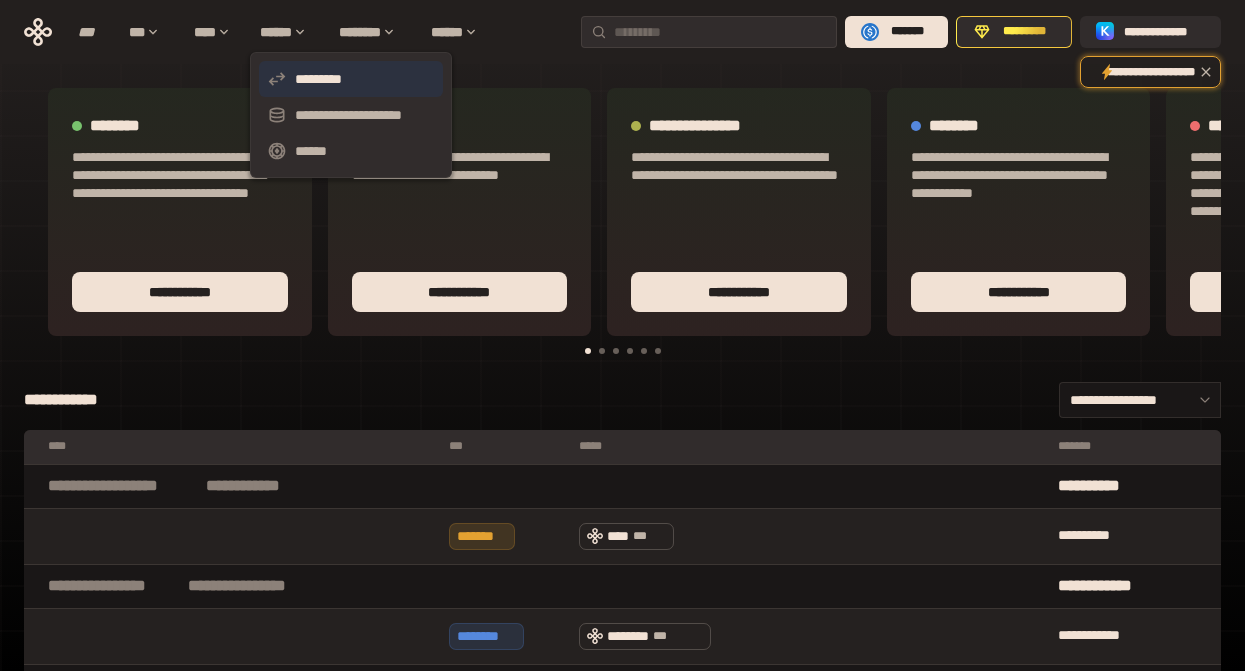 click on "*********" at bounding box center [318, 79] 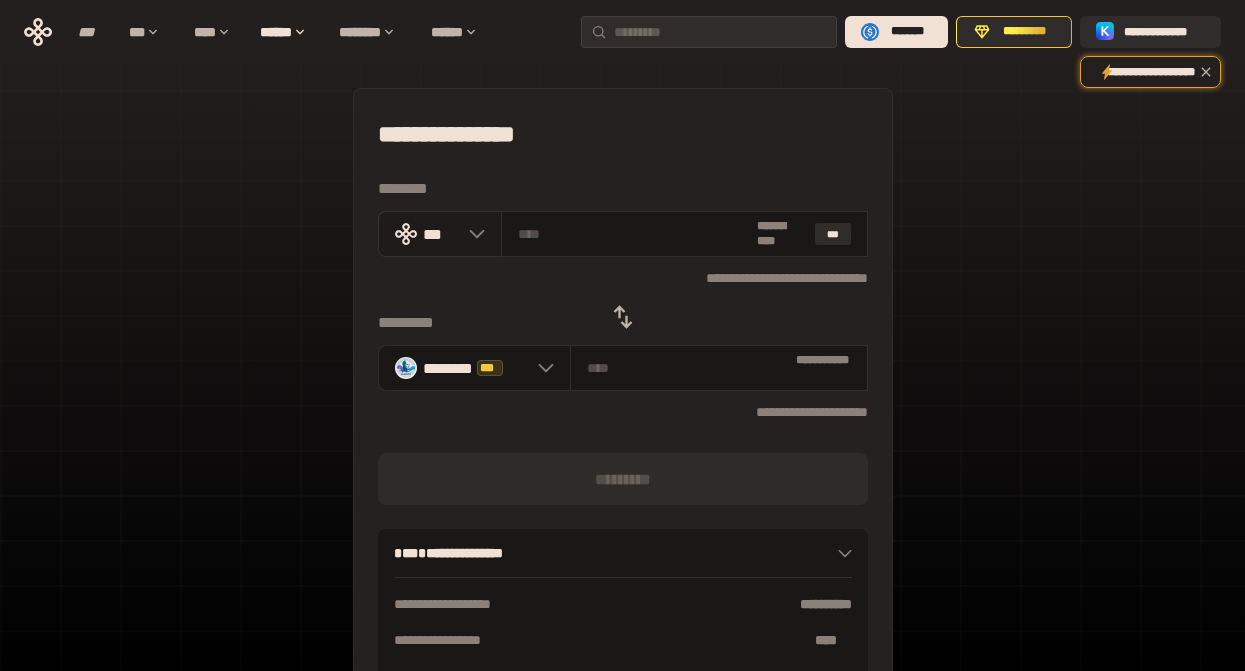 click 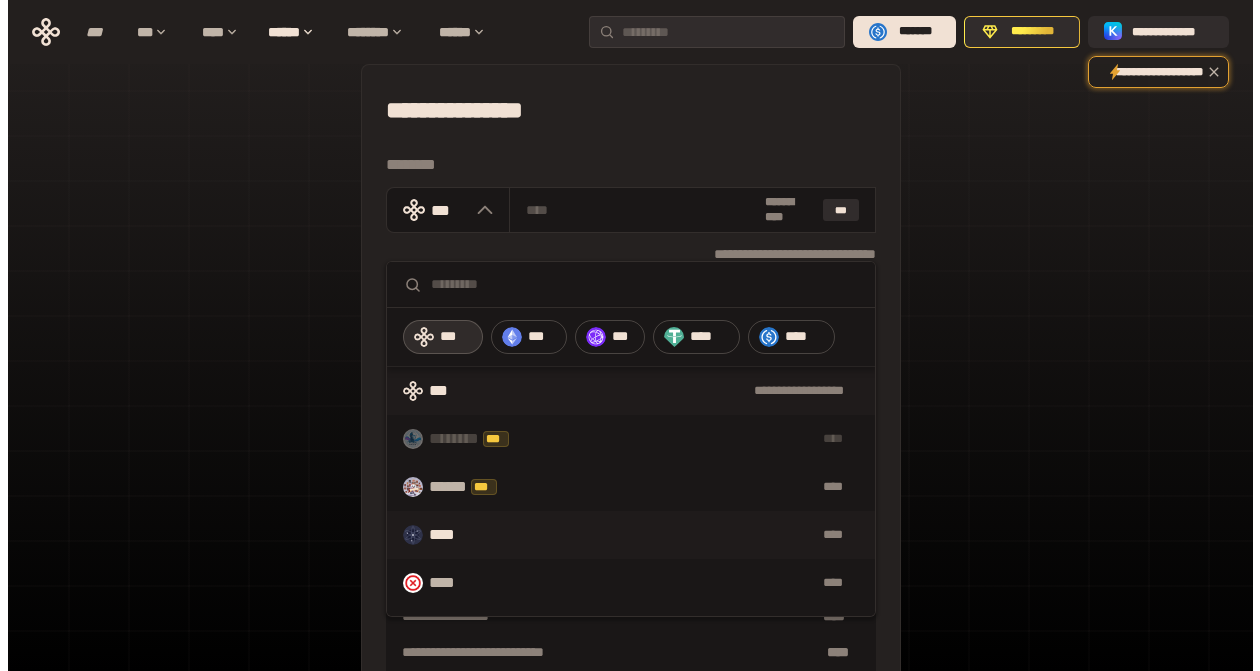 scroll, scrollTop: 0, scrollLeft: 0, axis: both 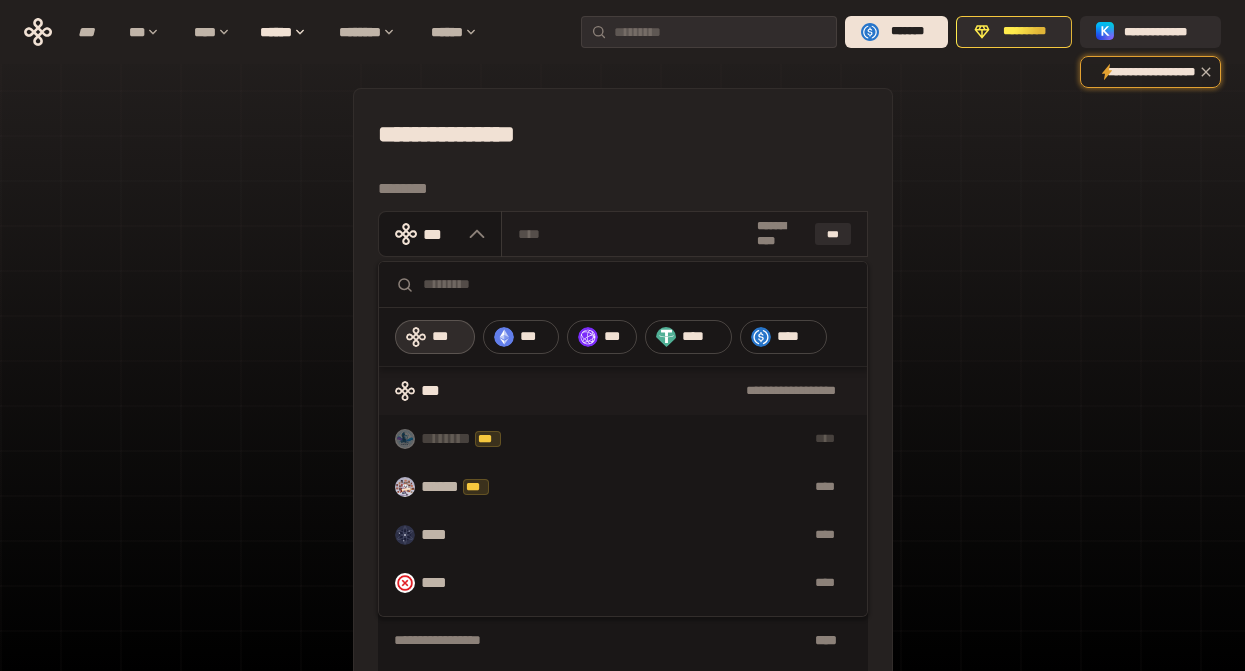 click at bounding box center [633, 234] 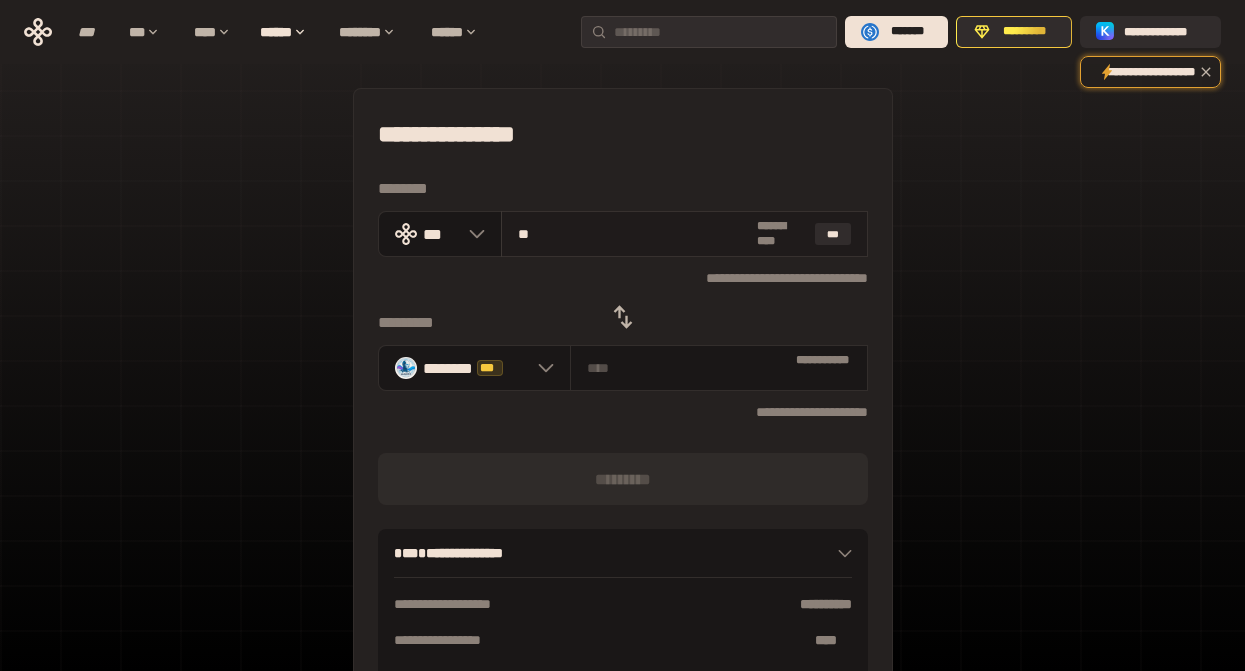 type on "***" 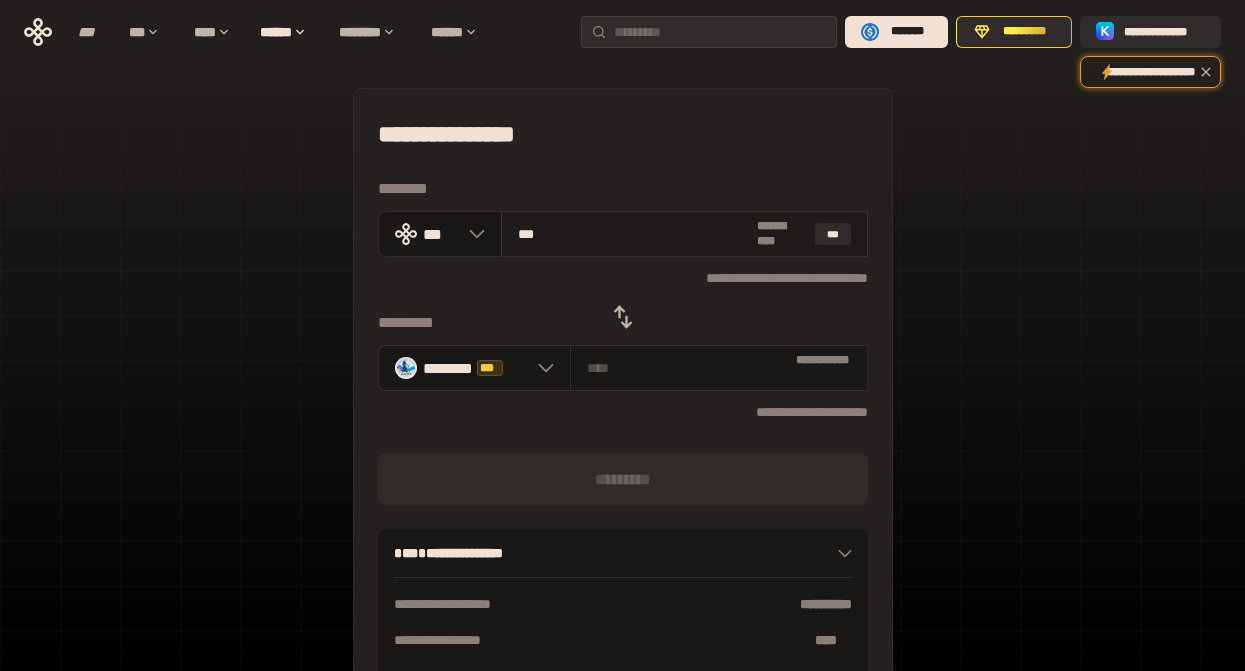 type on "**********" 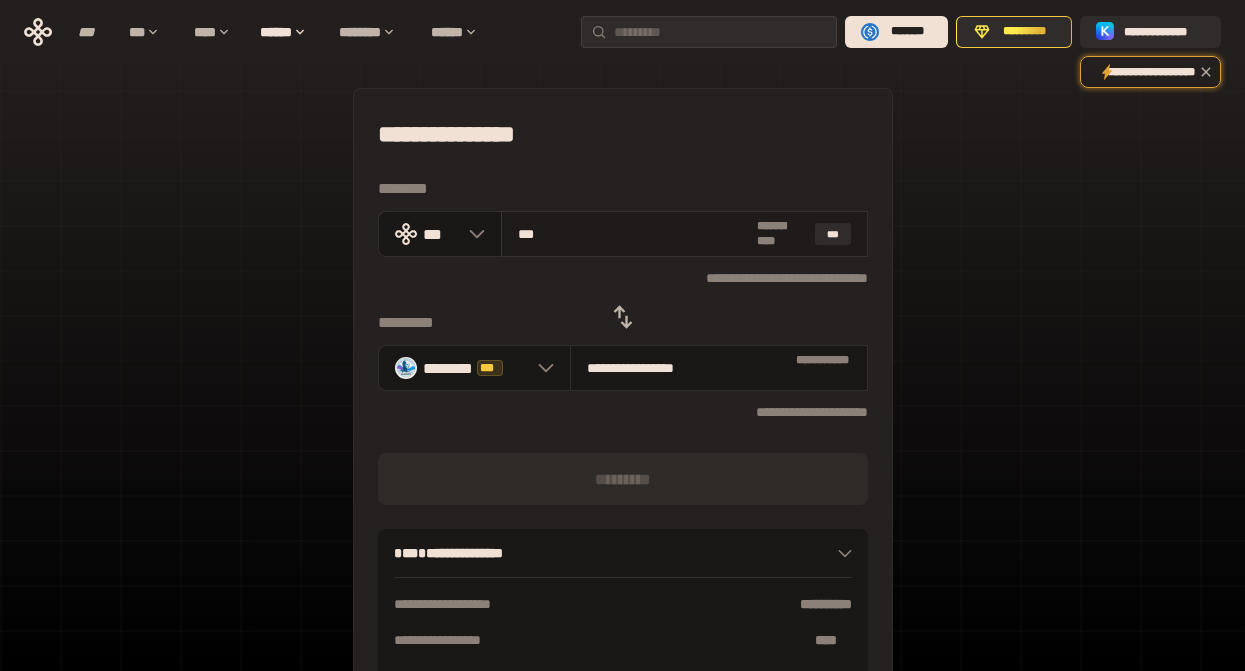 type on "****" 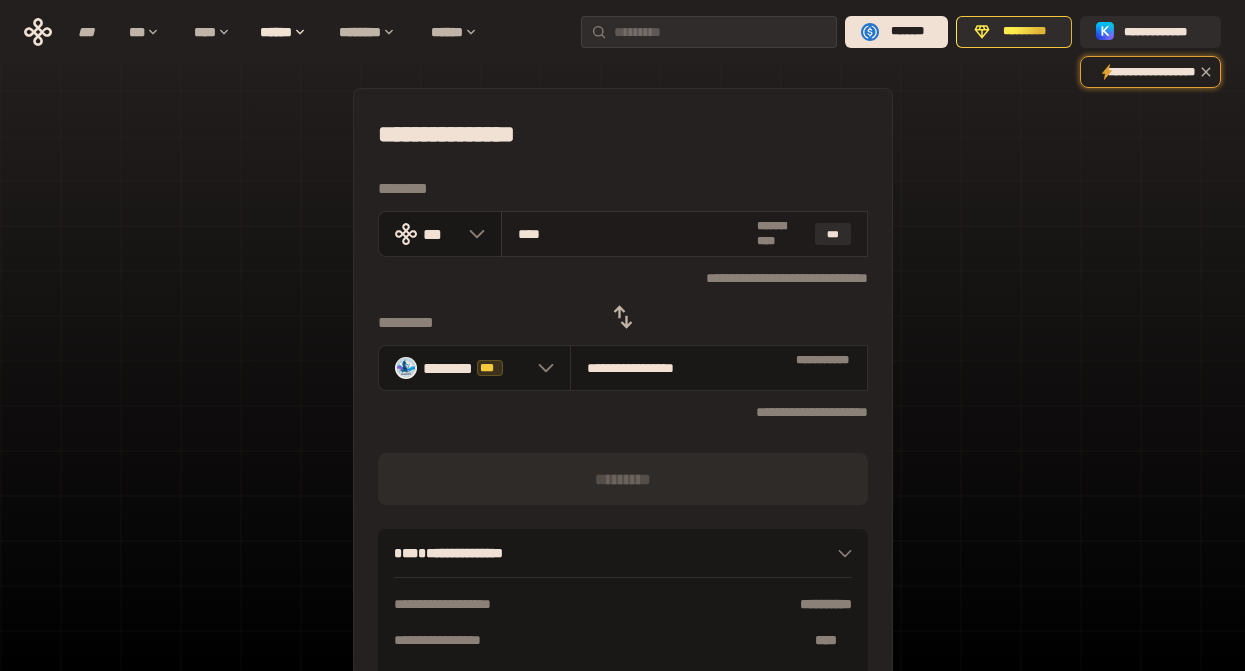 type on "**********" 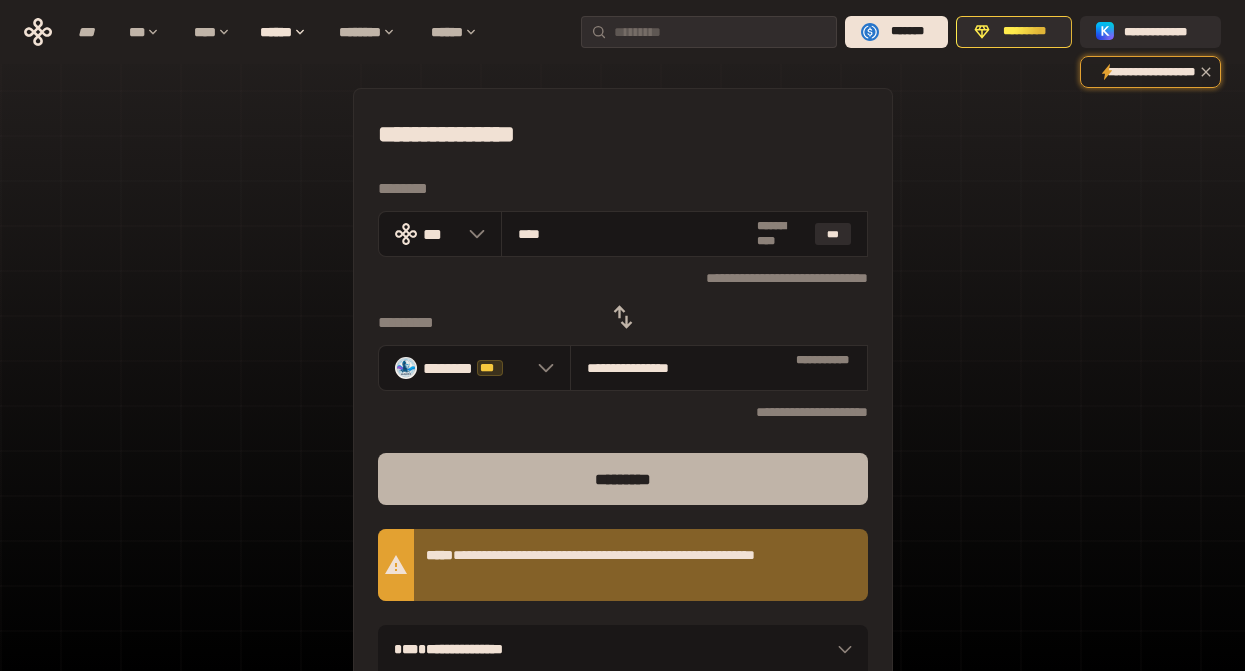 type on "****" 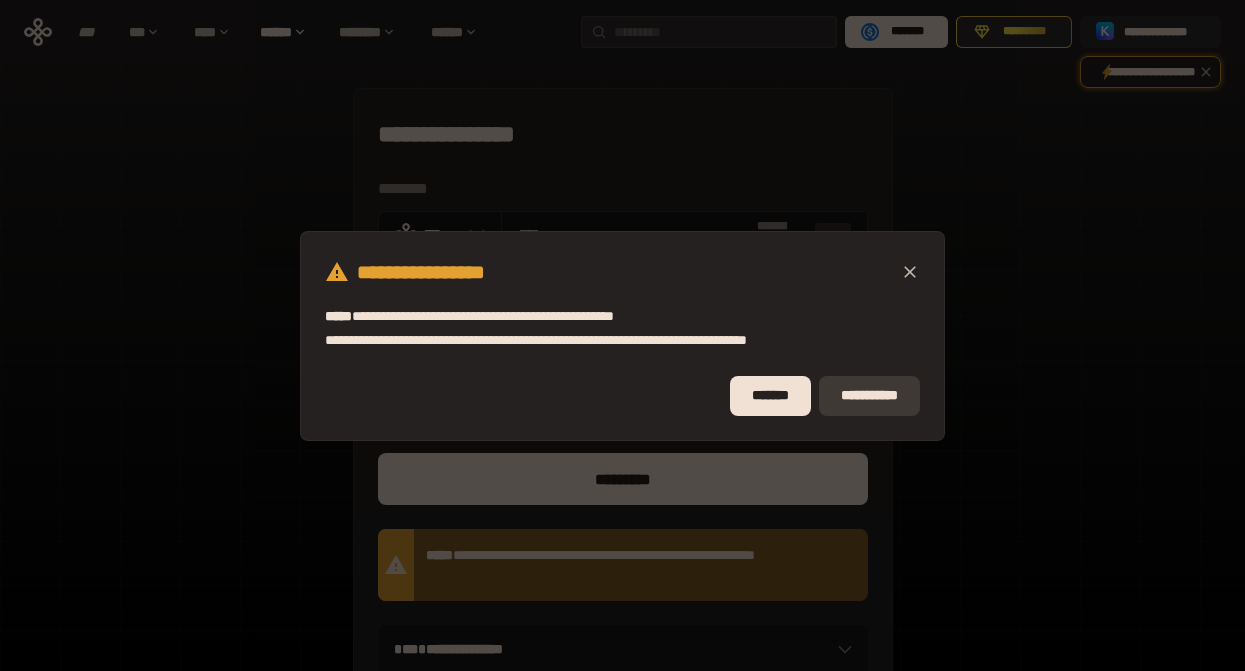 click on "**********" at bounding box center (869, 395) 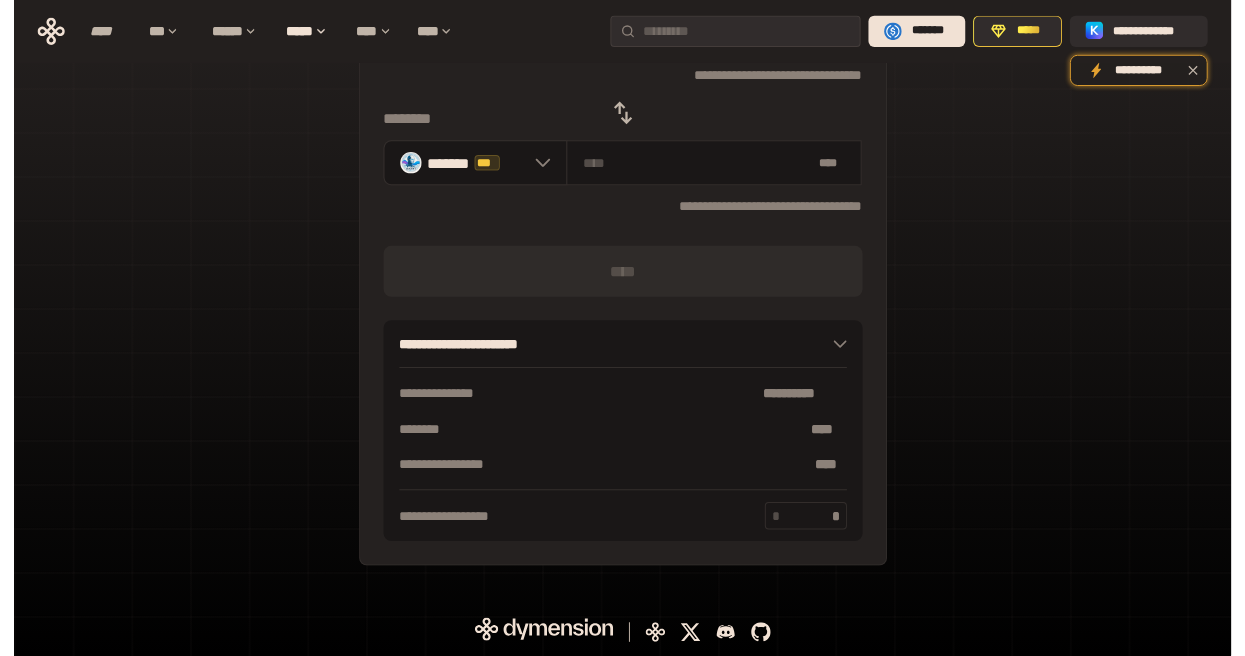 scroll, scrollTop: 0, scrollLeft: 0, axis: both 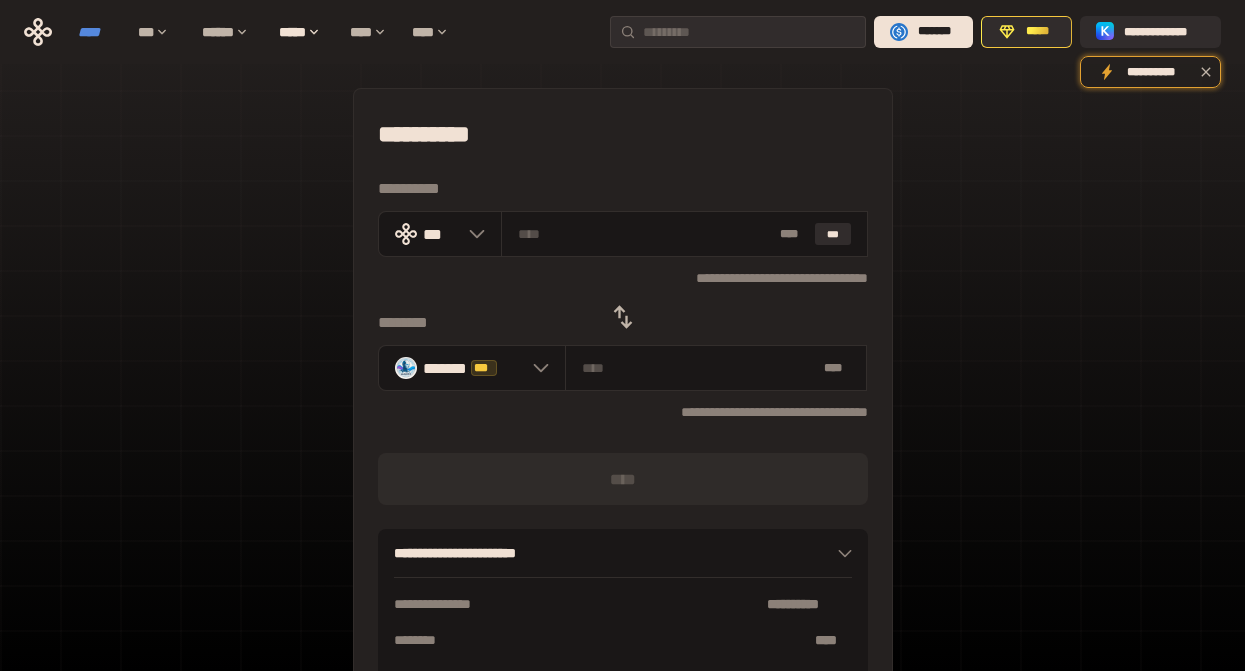 click on "****" at bounding box center (98, 32) 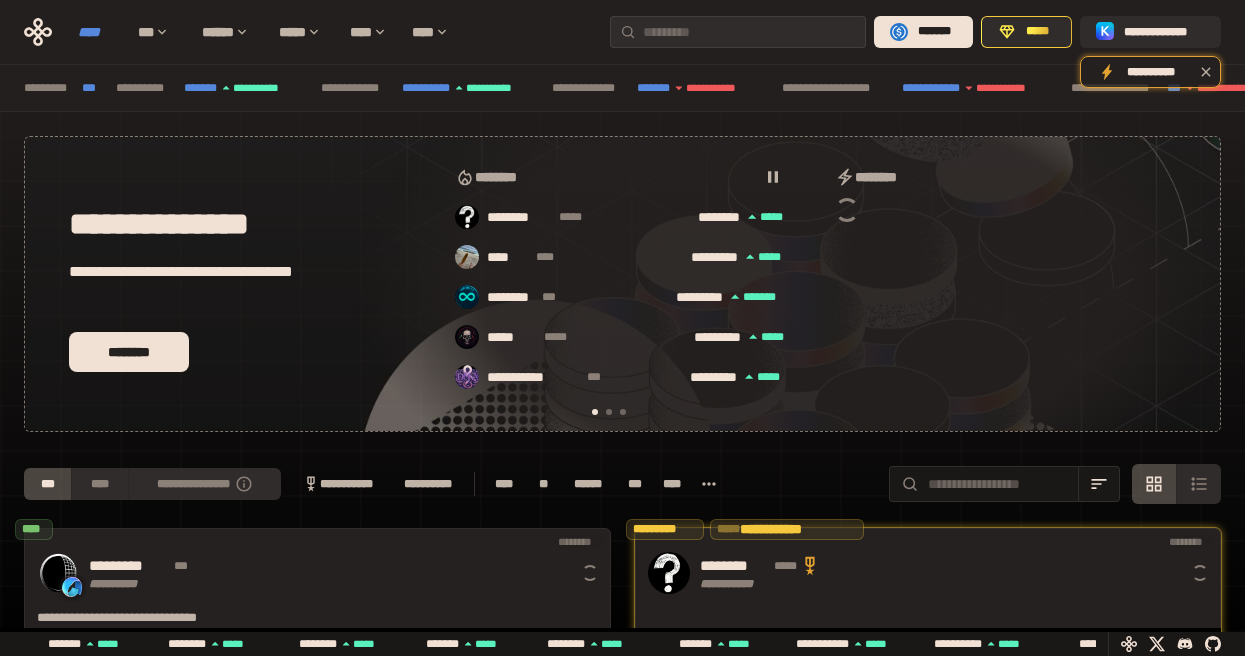 scroll, scrollTop: 0, scrollLeft: 16, axis: horizontal 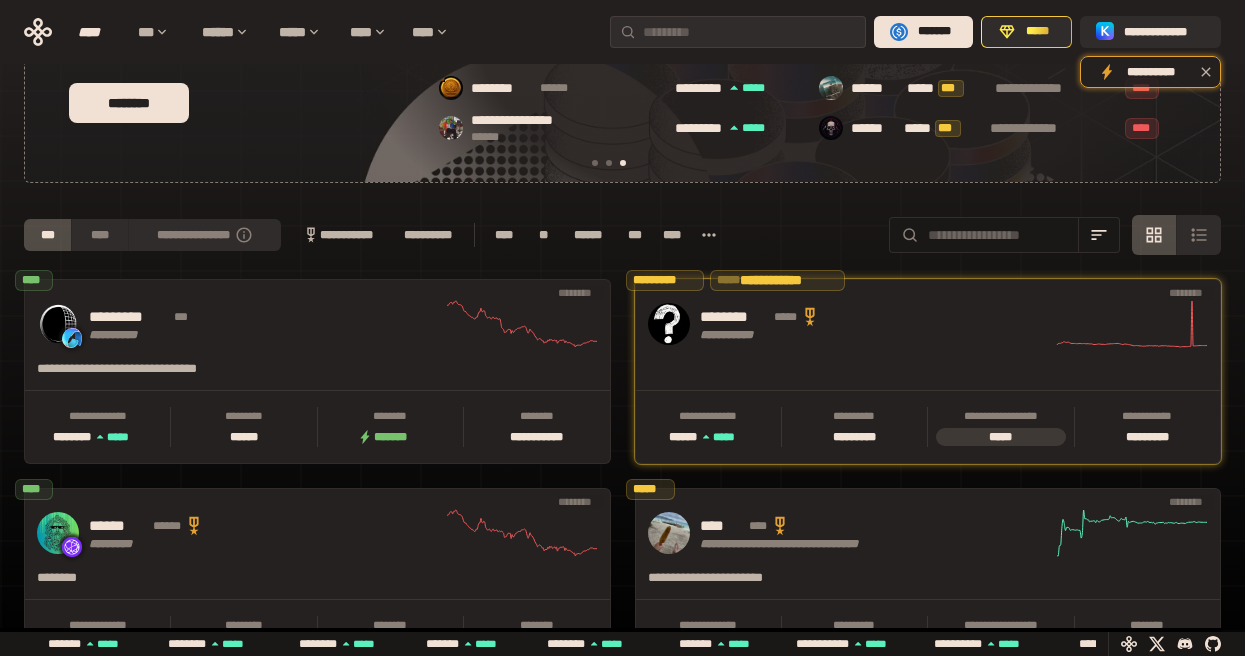 click on "**********" at bounding box center (337, 235) 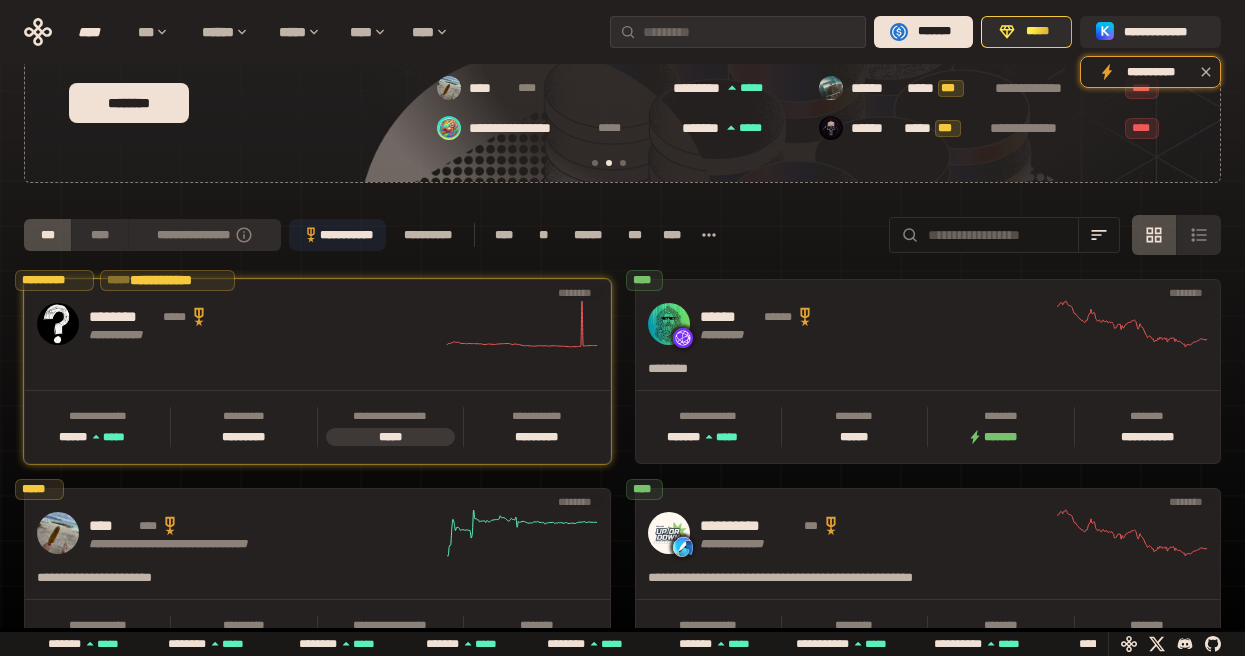scroll, scrollTop: 0, scrollLeft: 396, axis: horizontal 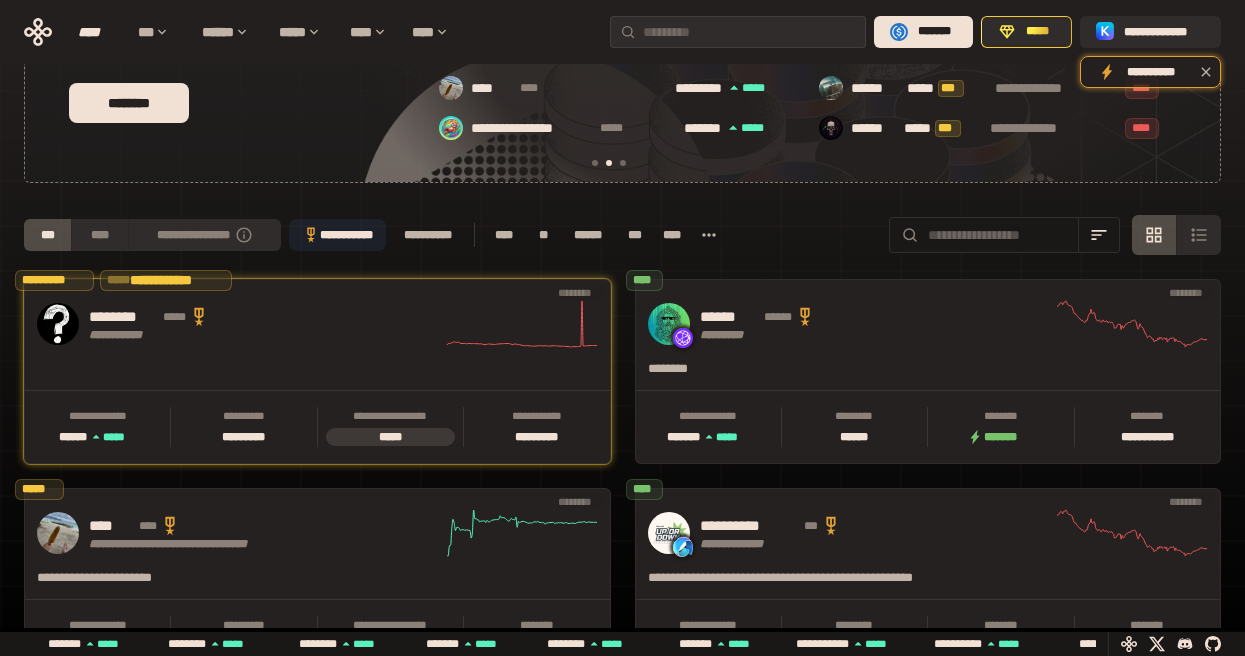 click on "**********" at bounding box center (428, 235) 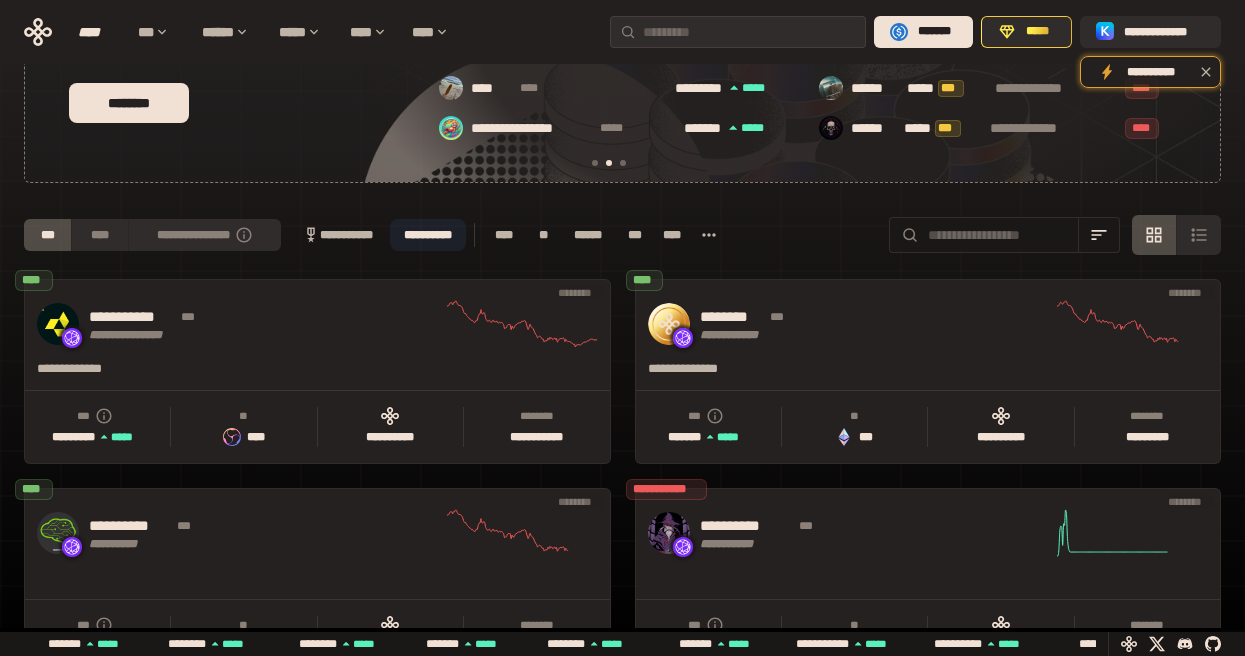 click on "****" at bounding box center (504, 235) 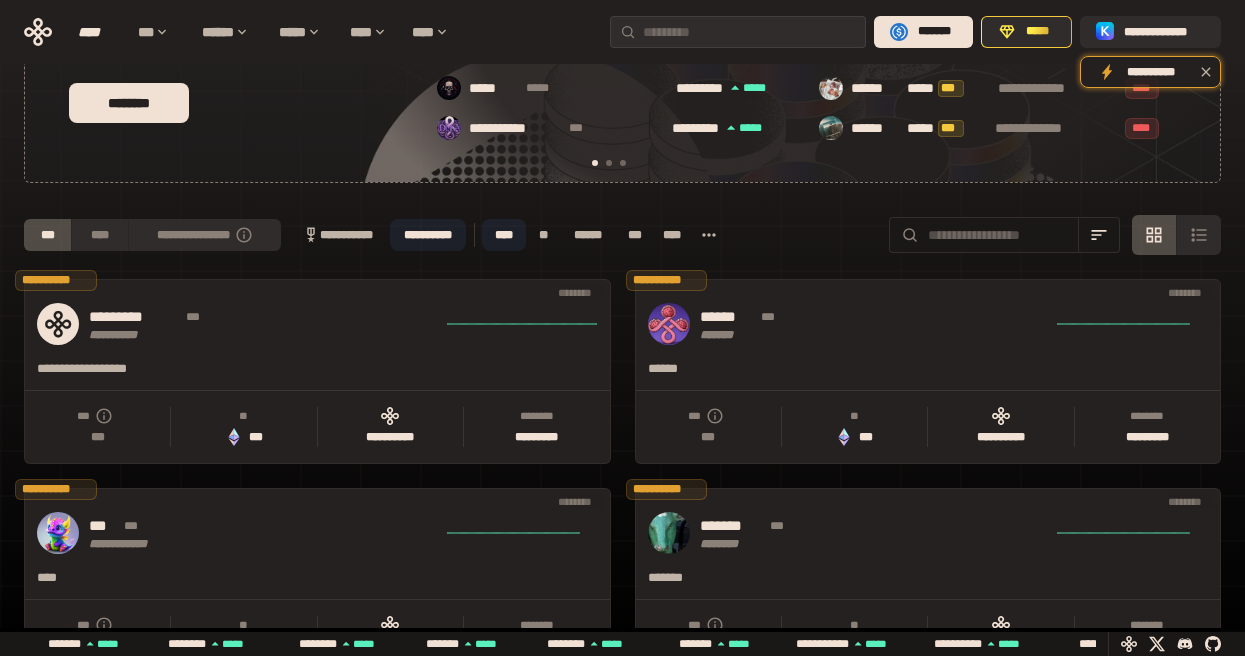 scroll, scrollTop: 0, scrollLeft: 16, axis: horizontal 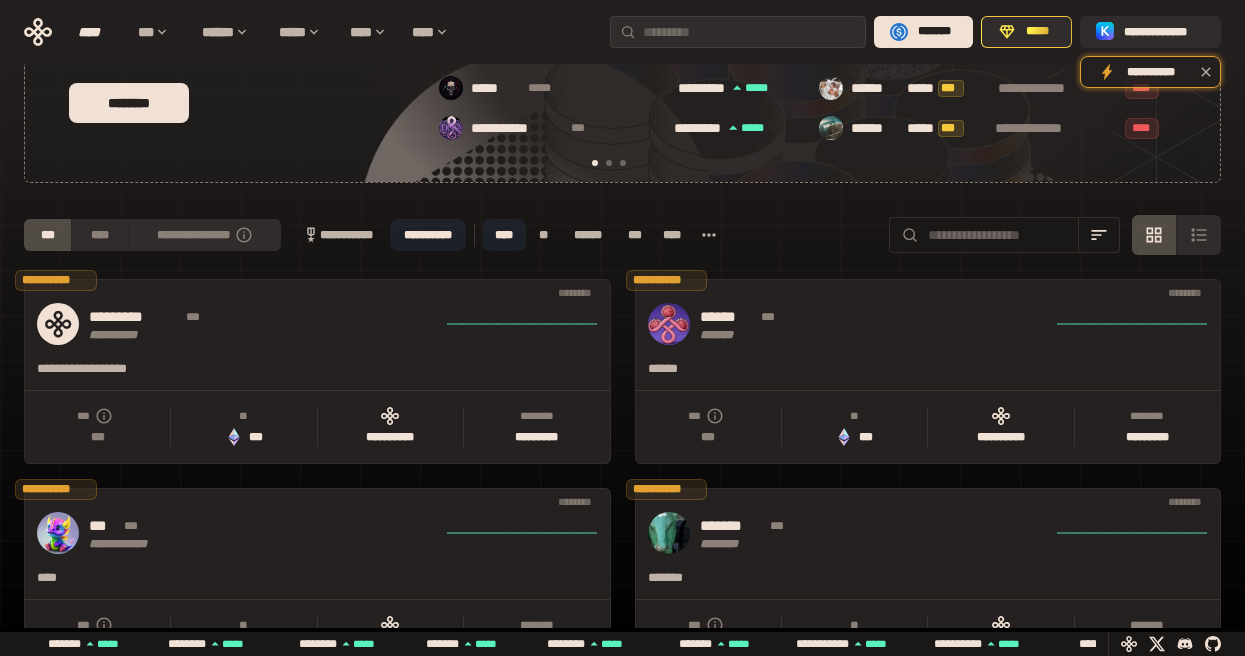 click on "**" at bounding box center [544, 235] 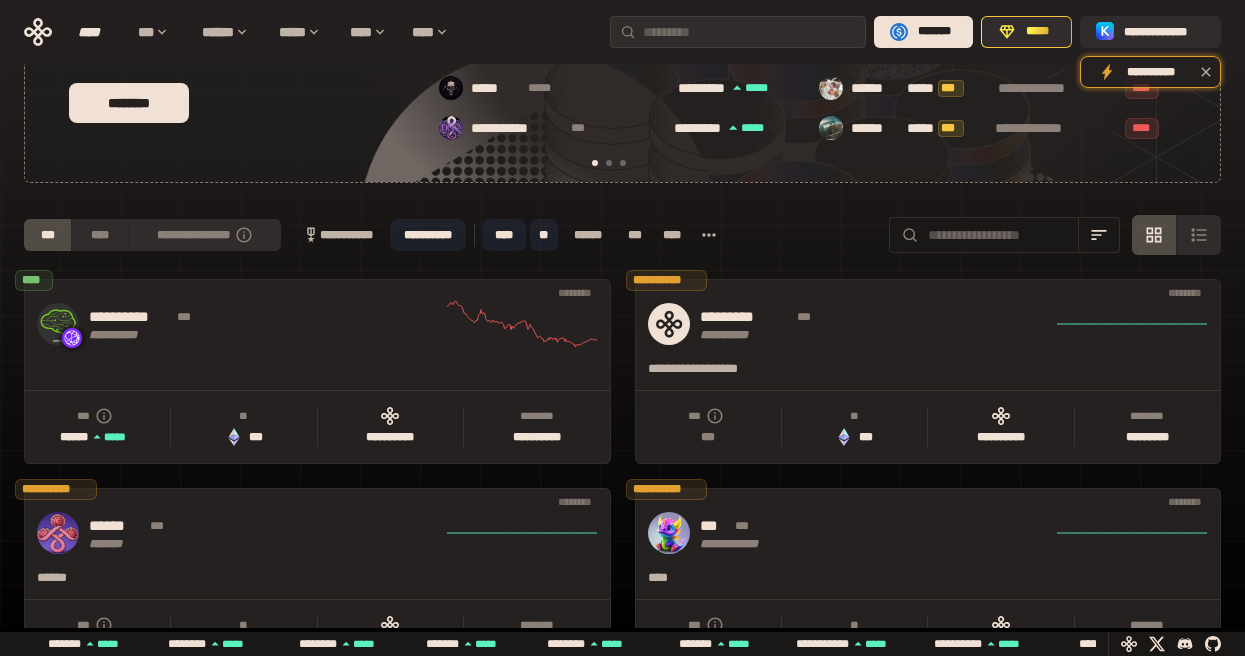 click on "******" at bounding box center (588, 235) 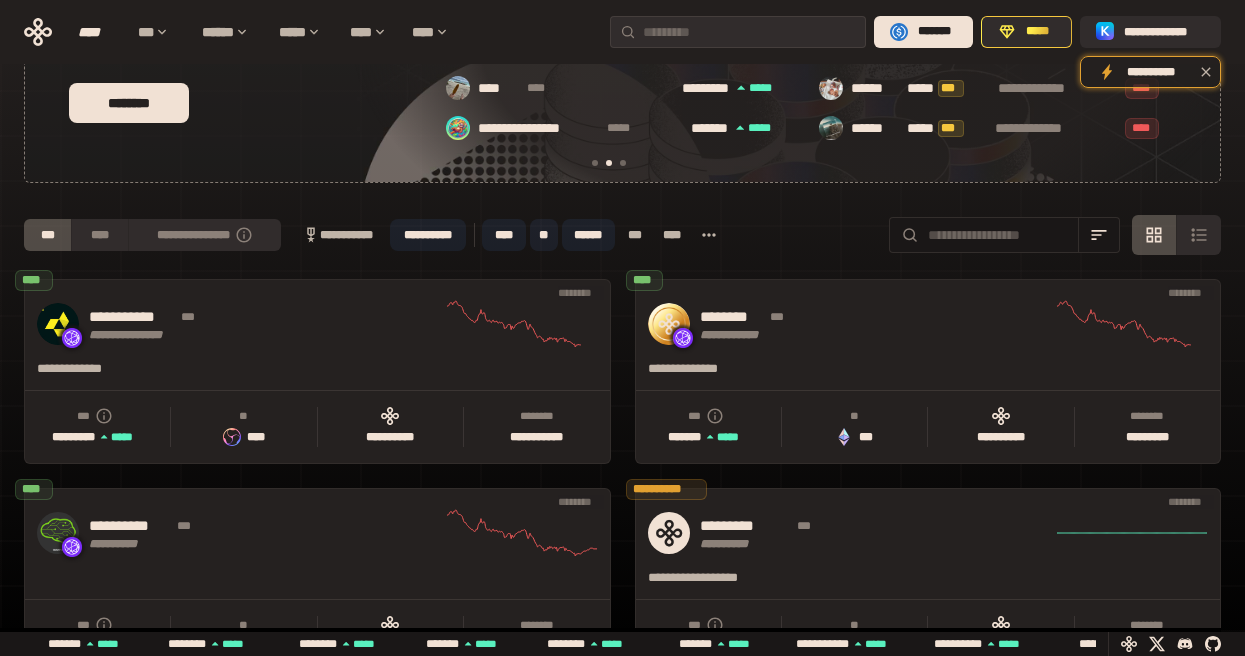 click on "***" at bounding box center (635, 235) 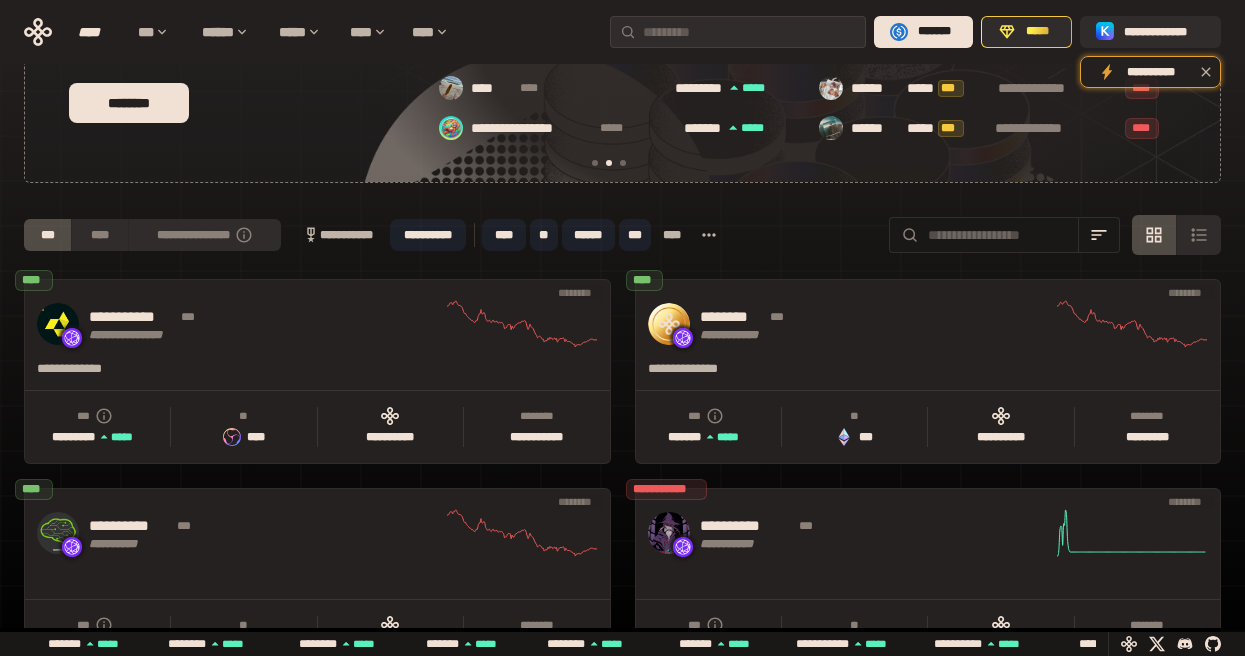 click on "****" at bounding box center (672, 235) 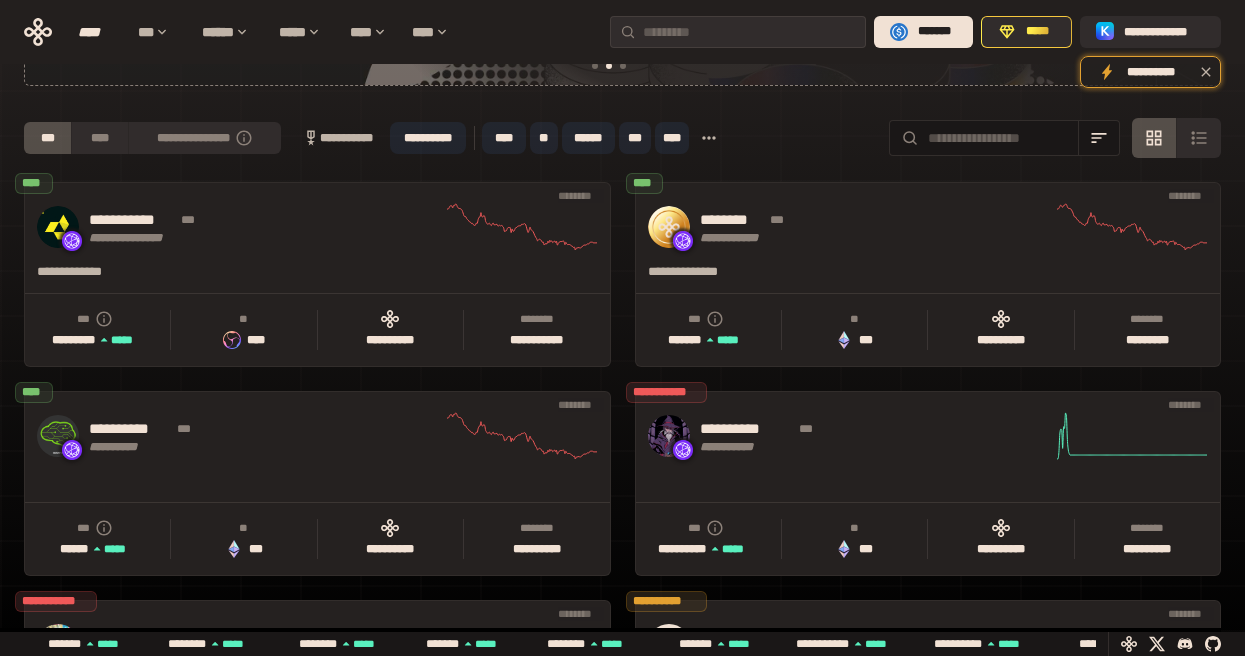 scroll, scrollTop: 354, scrollLeft: 0, axis: vertical 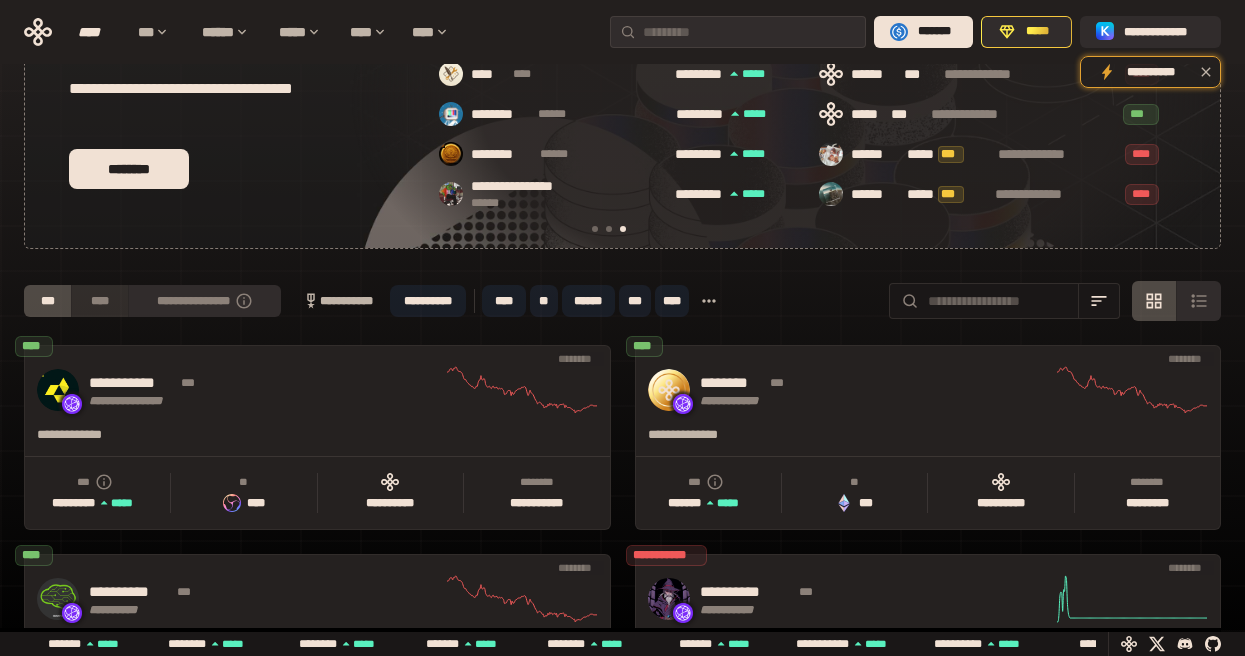 click on "****" at bounding box center [99, 301] 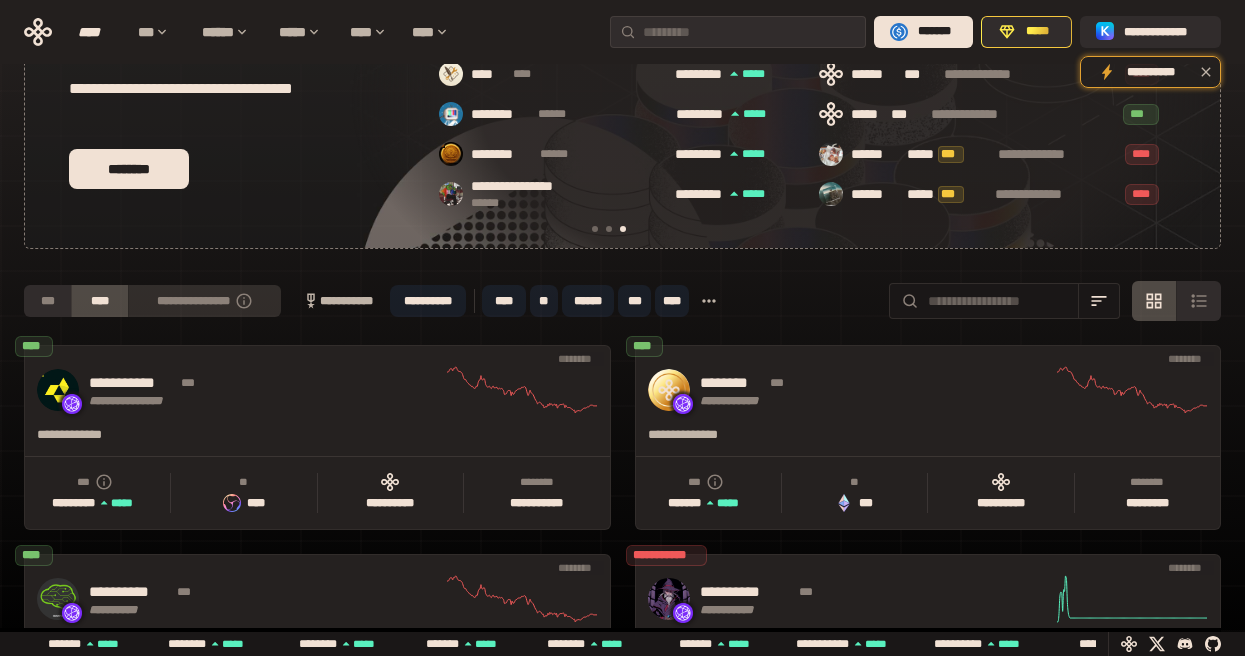click on "**********" at bounding box center (204, 301) 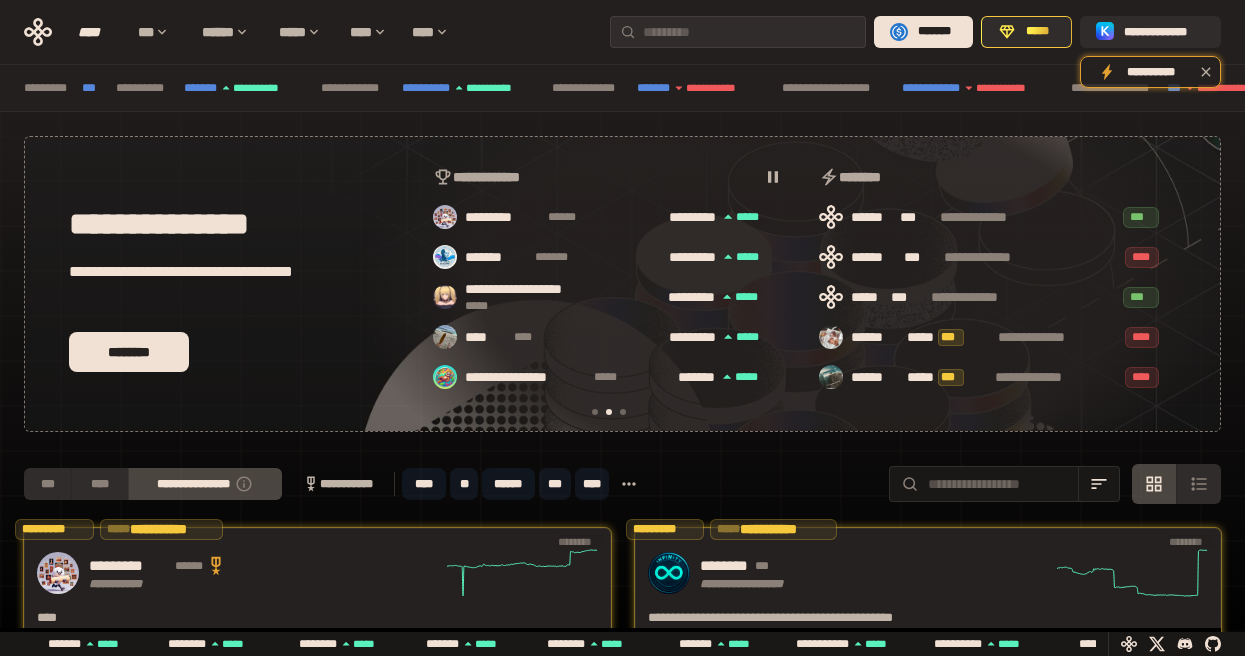 scroll, scrollTop: 0, scrollLeft: 396, axis: horizontal 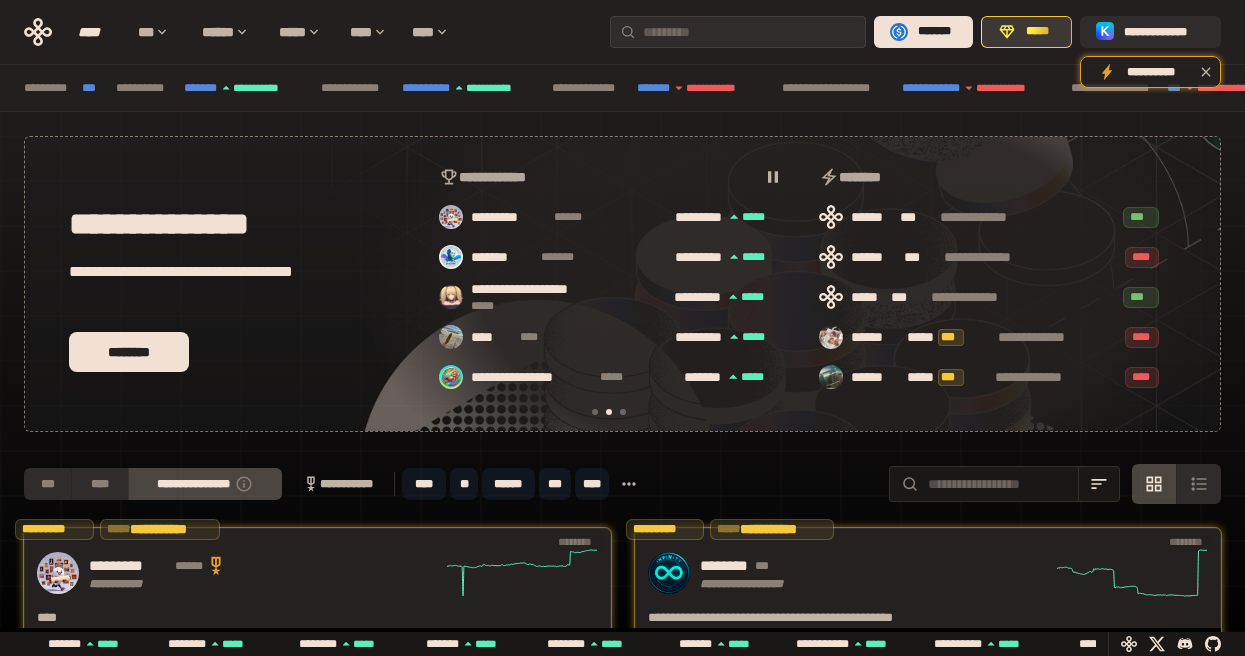 click on "*****" at bounding box center (1037, 32) 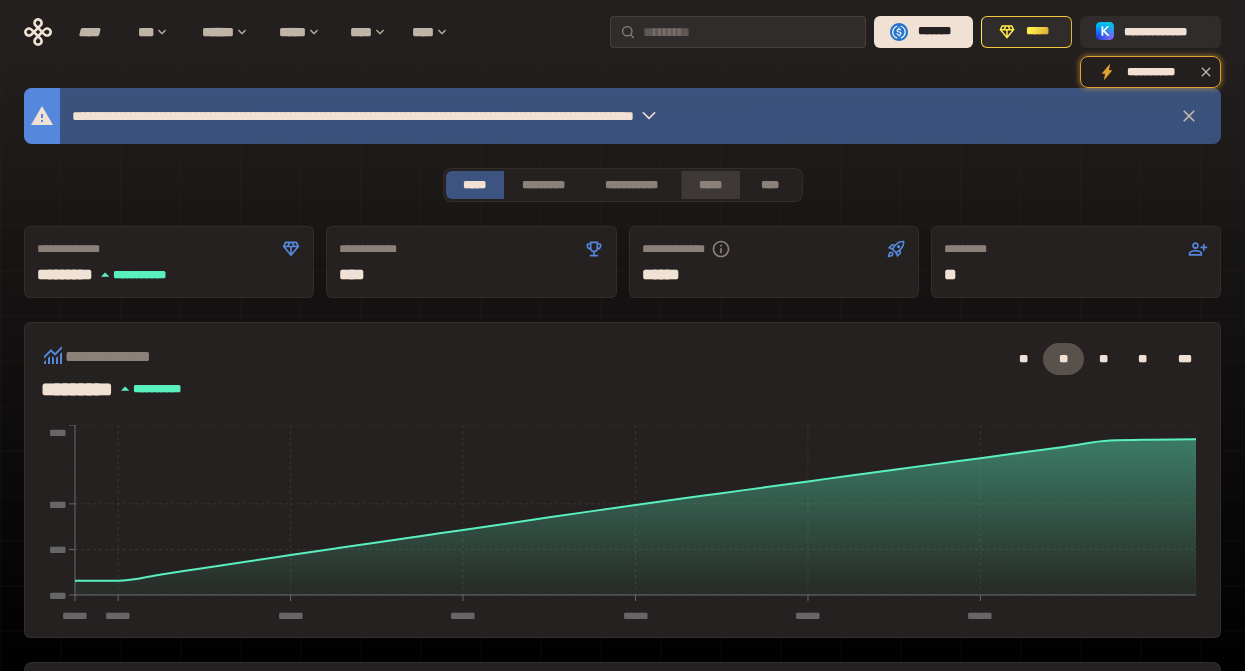 click on "*****" at bounding box center [710, 185] 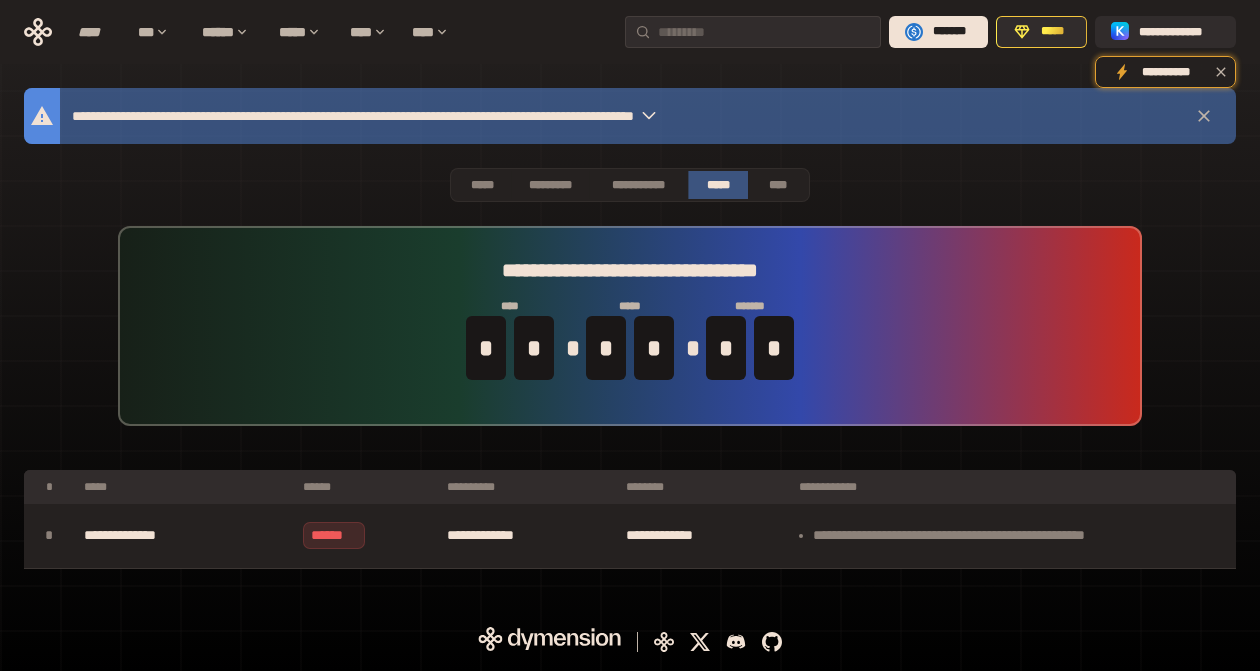 click on "**********" at bounding box center [630, 326] 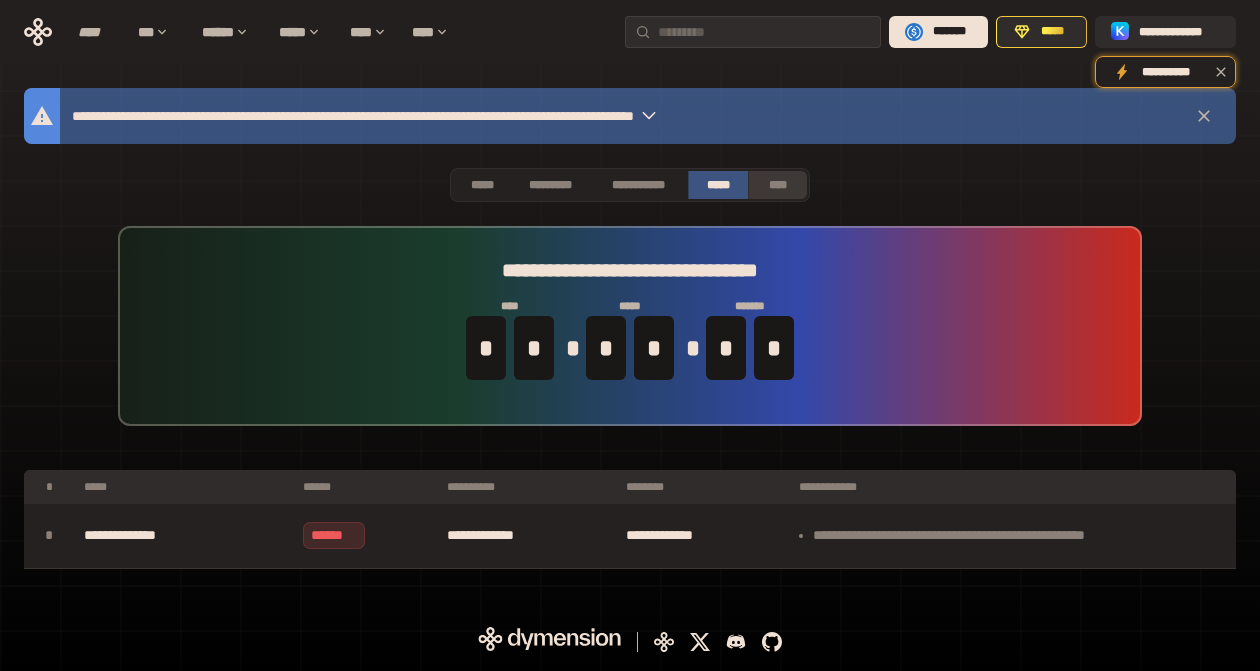 click on "****" at bounding box center (777, 185) 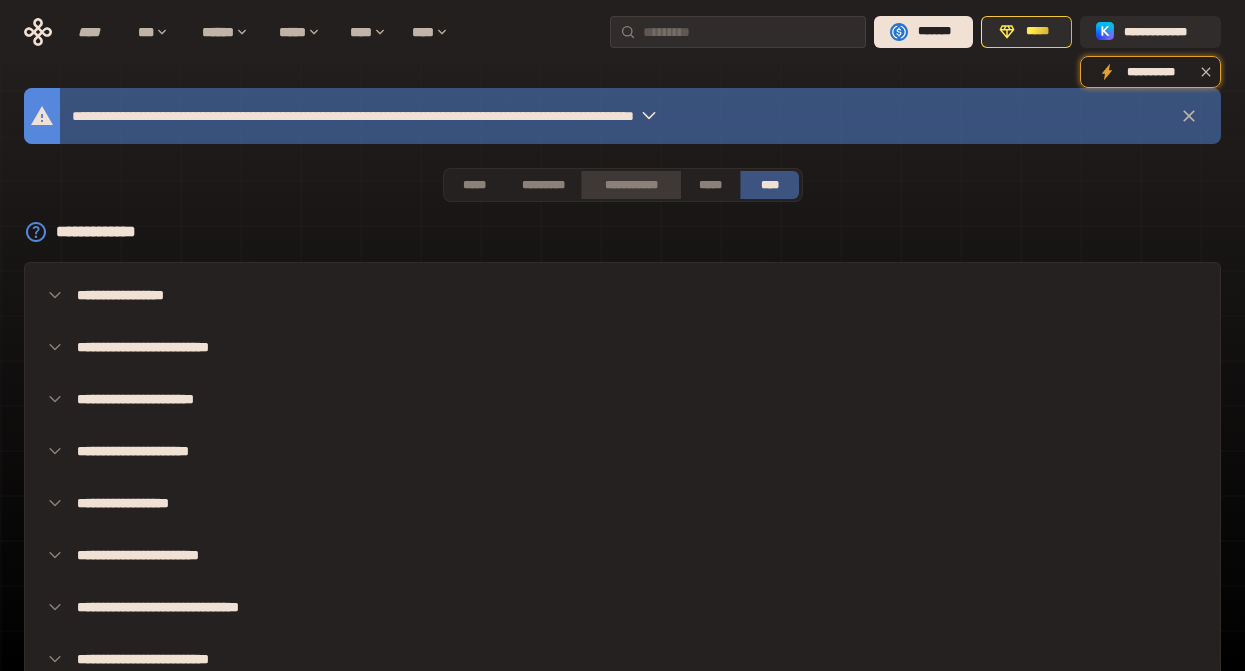 click on "**********" at bounding box center [630, 185] 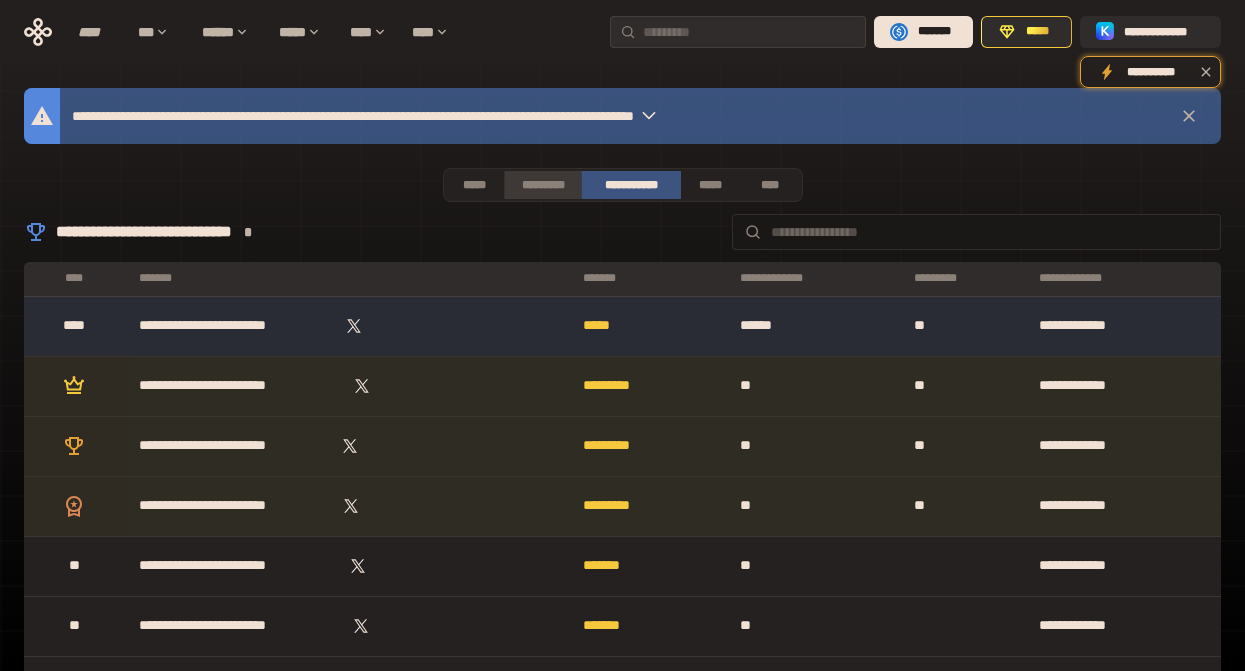 click on "*********" at bounding box center [542, 185] 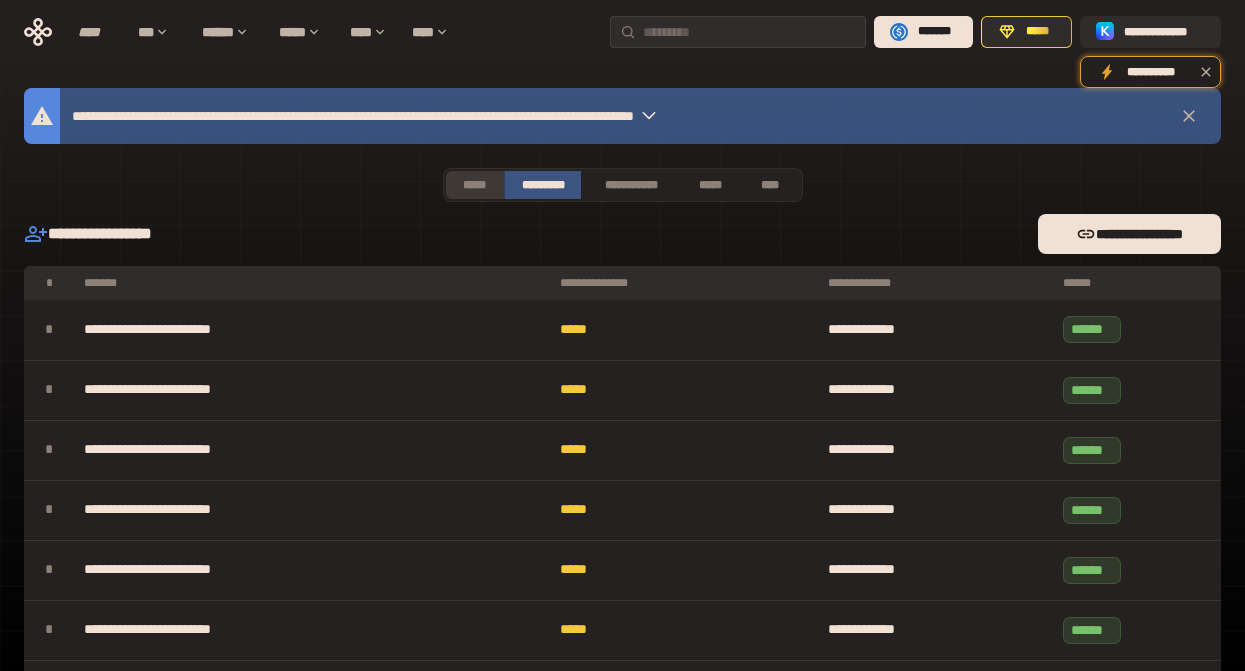 click on "*****" at bounding box center (475, 185) 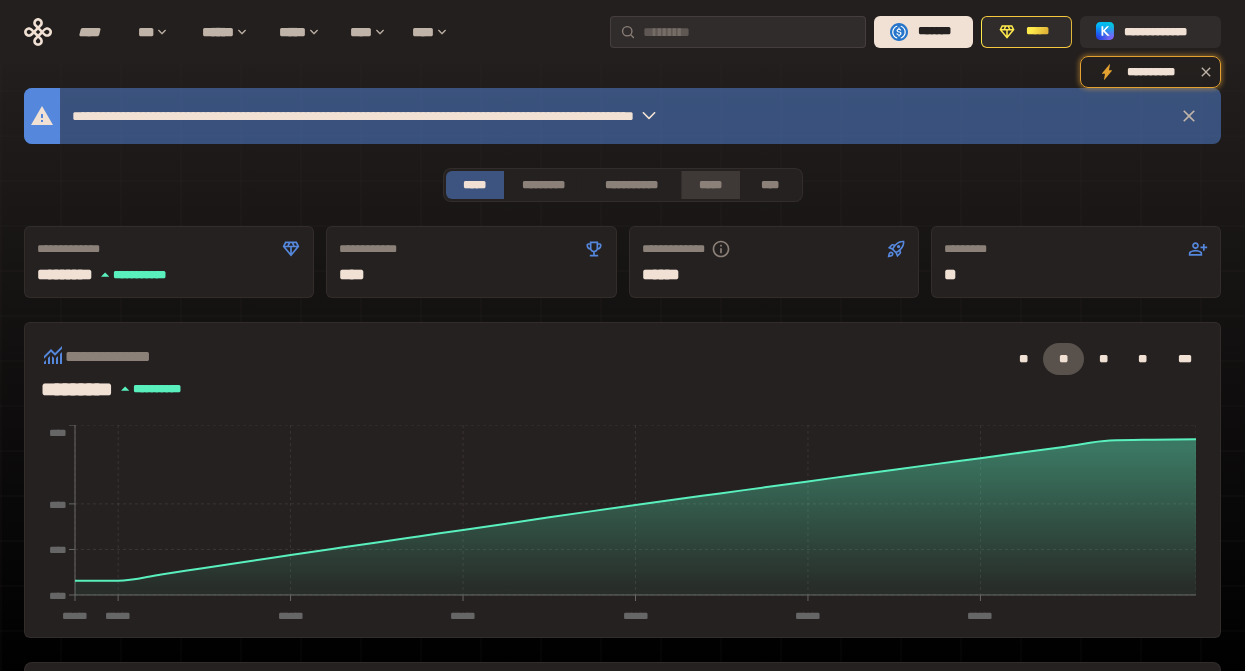 click on "*****" at bounding box center [710, 185] 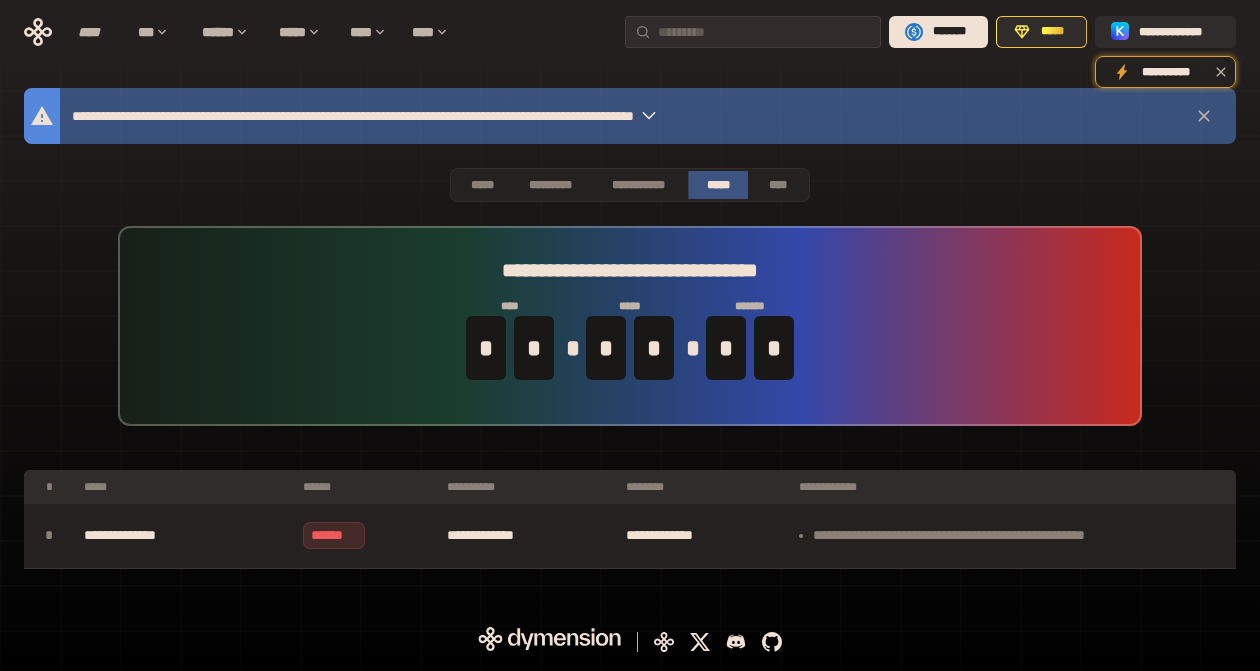 click on "**********" at bounding box center [630, 338] 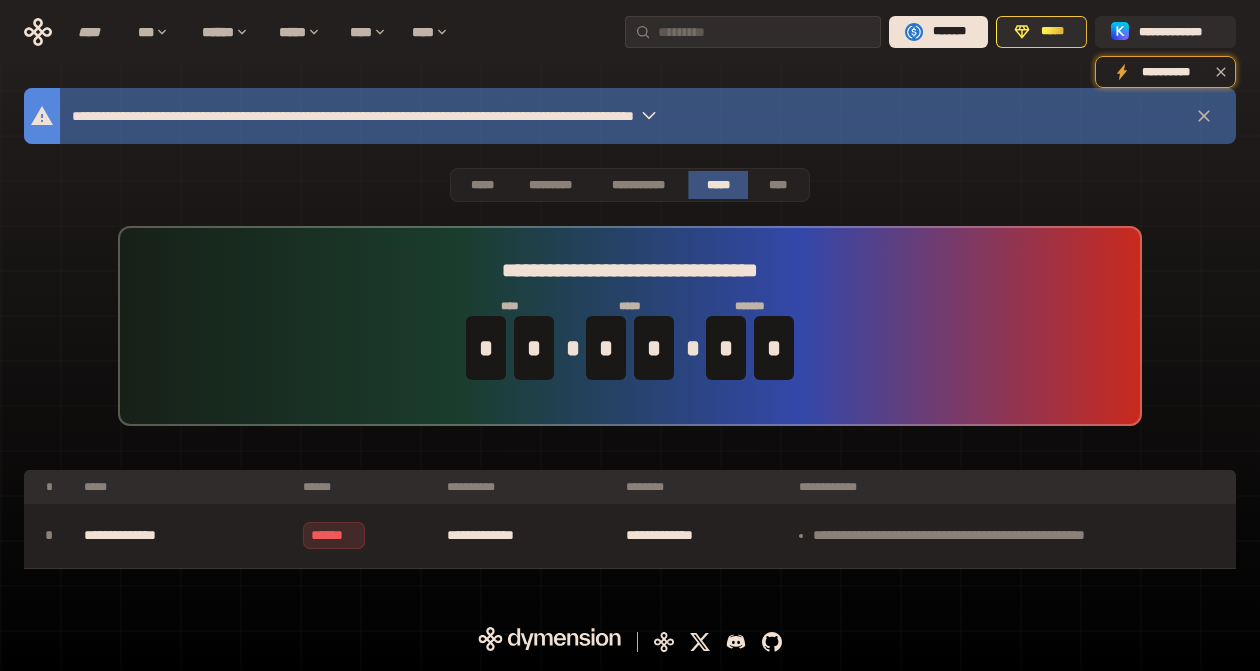 click on "**********" at bounding box center (630, 338) 